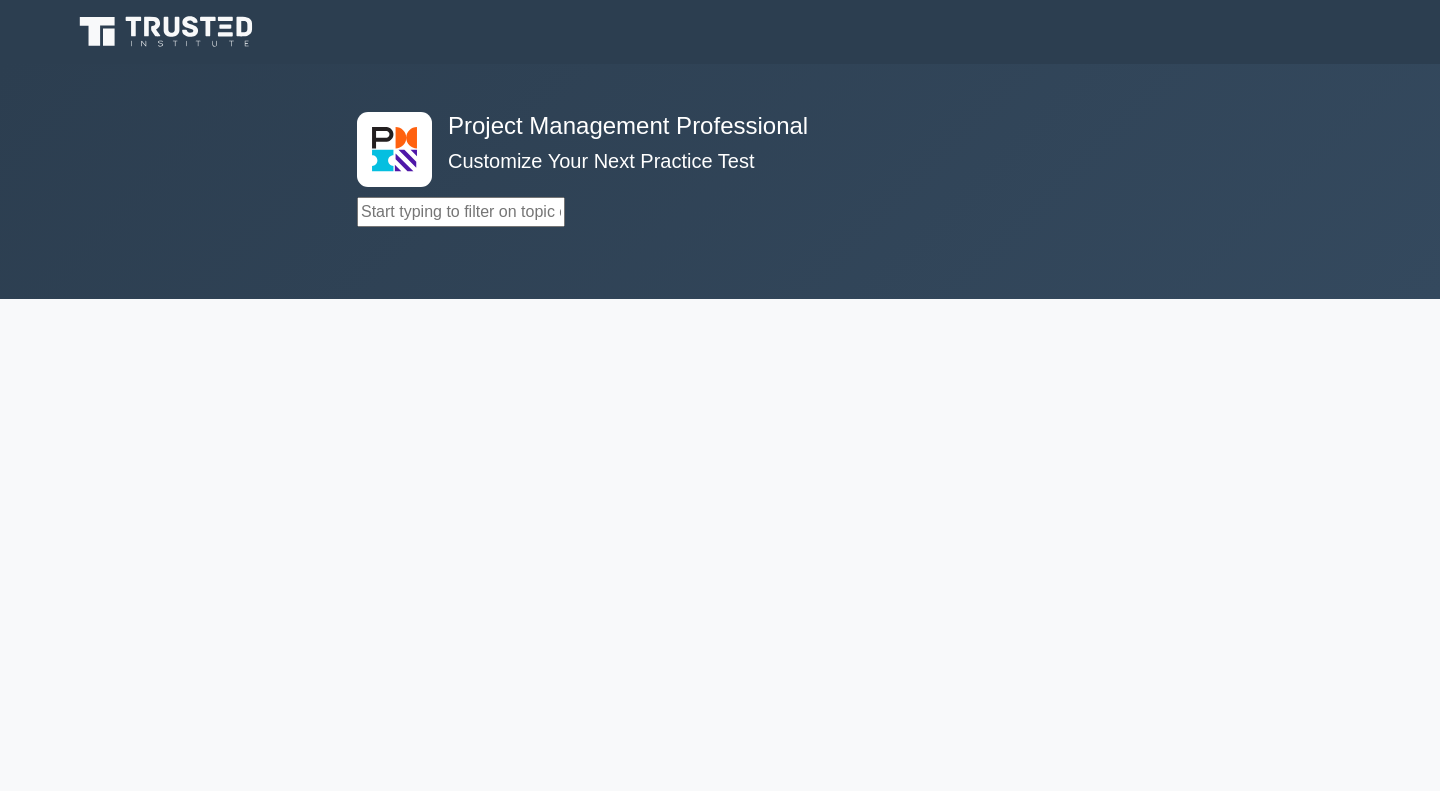 scroll, scrollTop: 0, scrollLeft: 0, axis: both 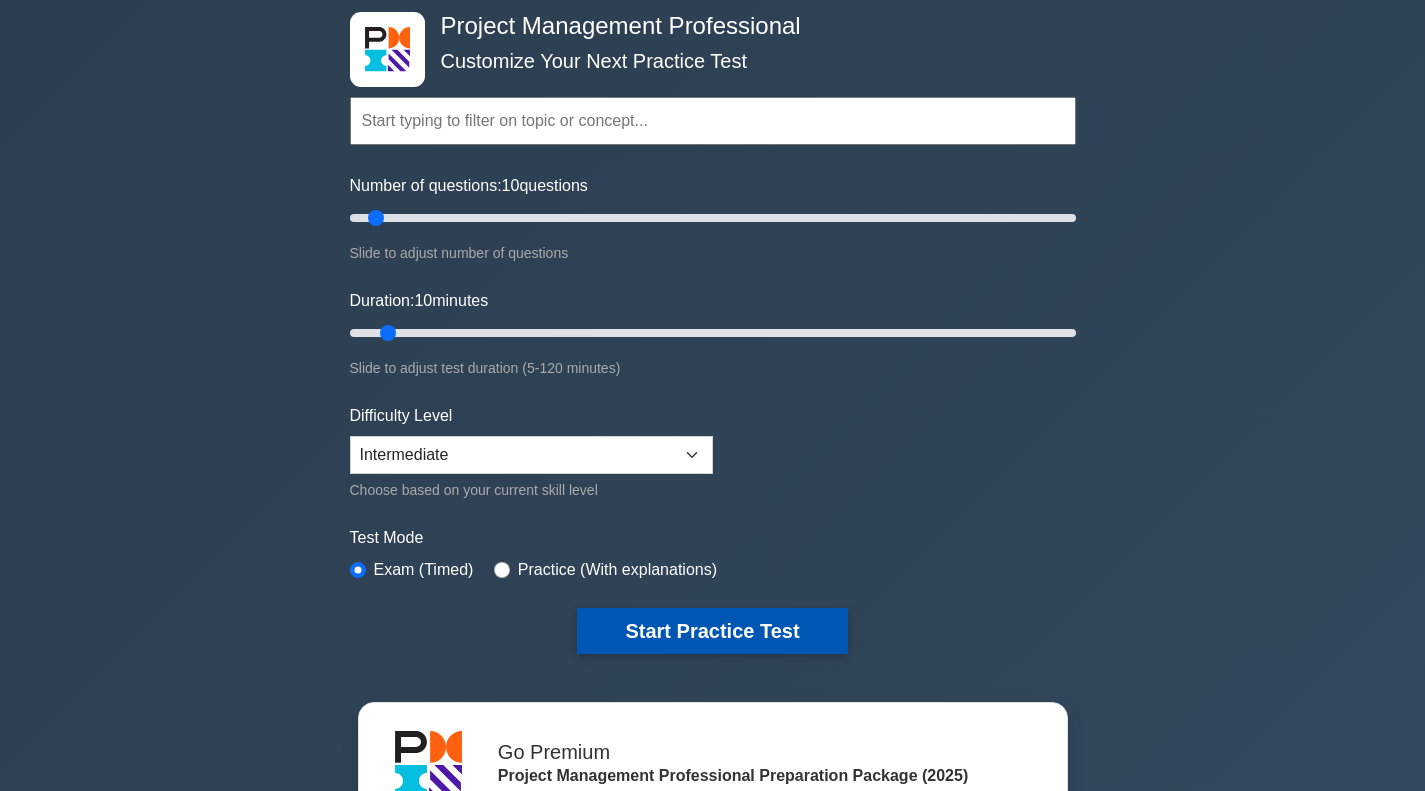 click on "Start Practice Test" at bounding box center (712, 631) 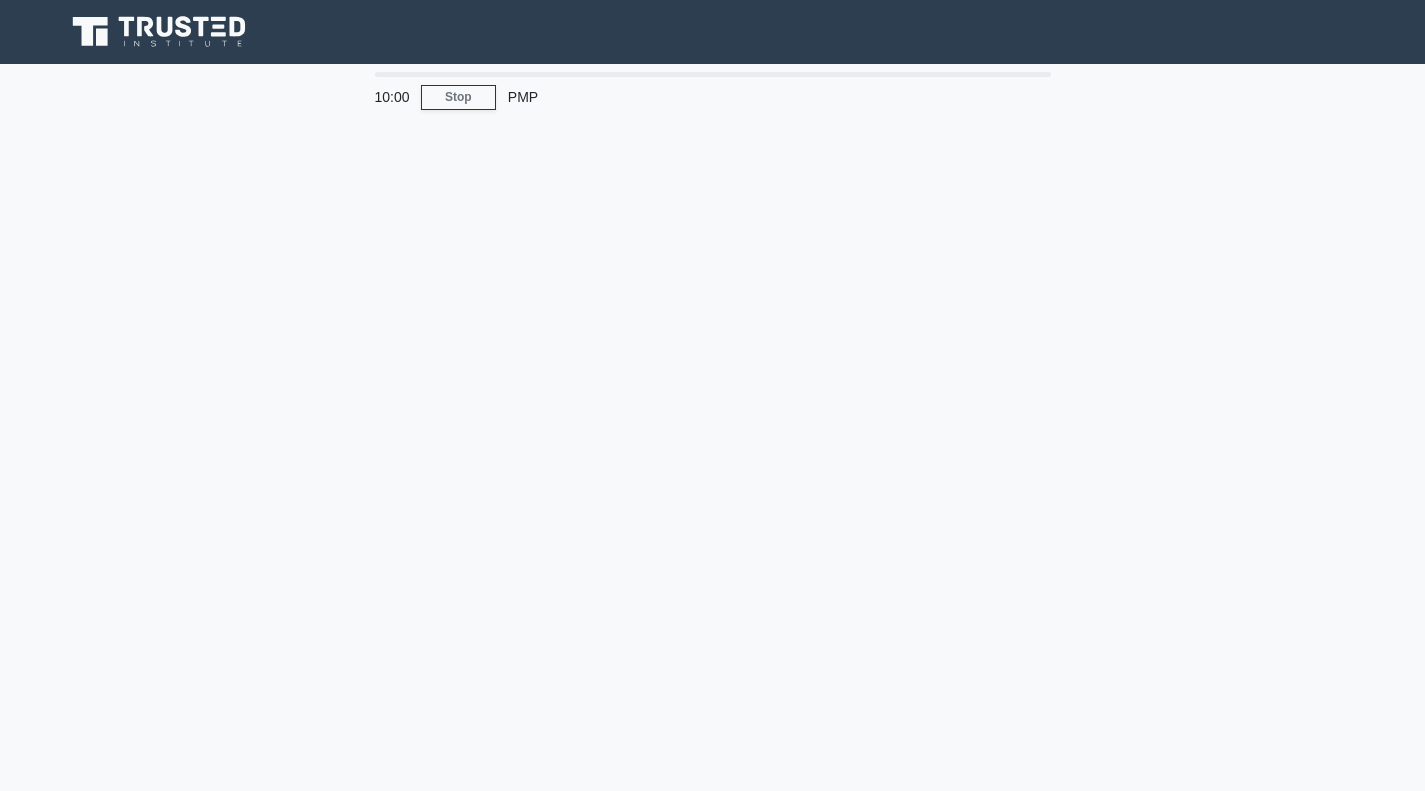 scroll, scrollTop: 0, scrollLeft: 0, axis: both 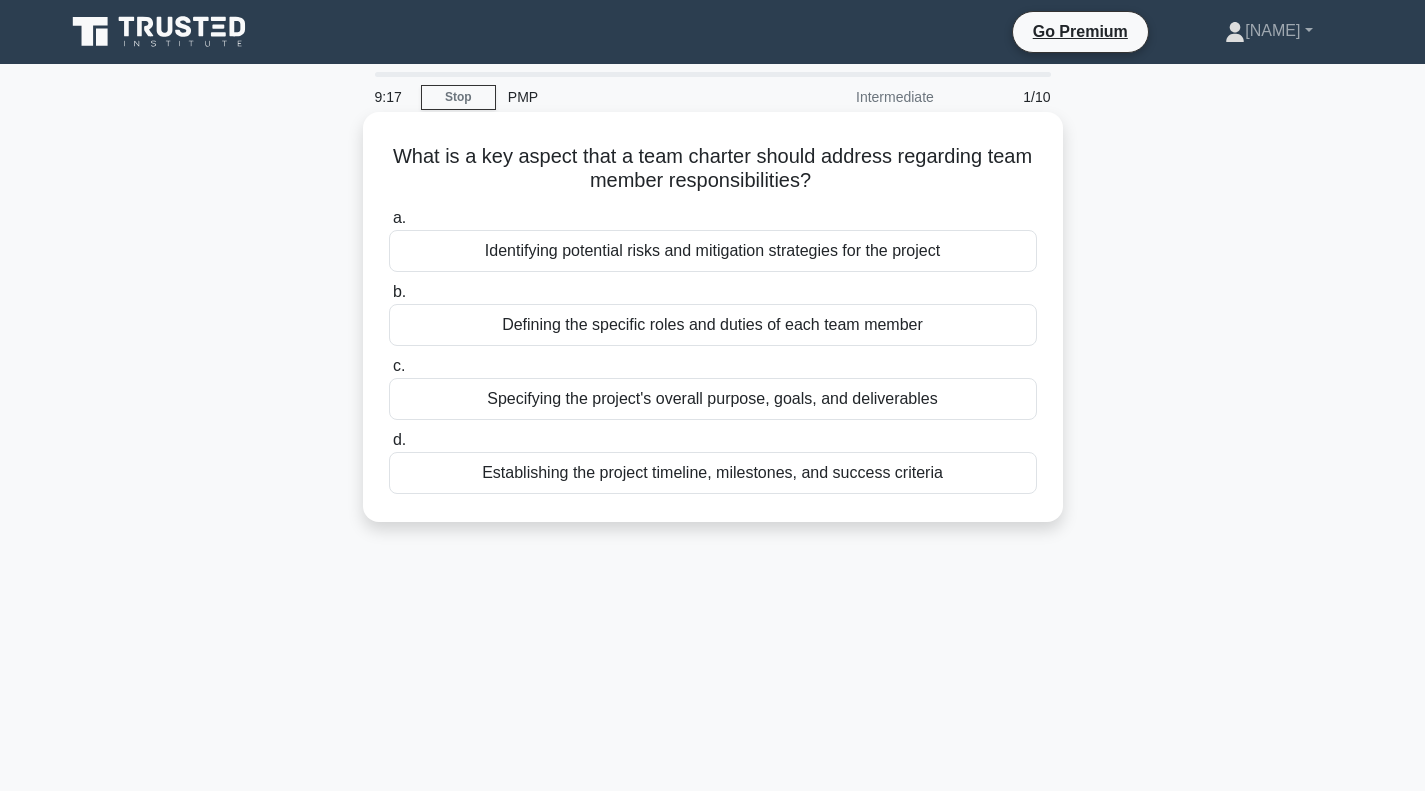 click on "Specifying the project's overall purpose, goals, and deliverables" at bounding box center (713, 399) 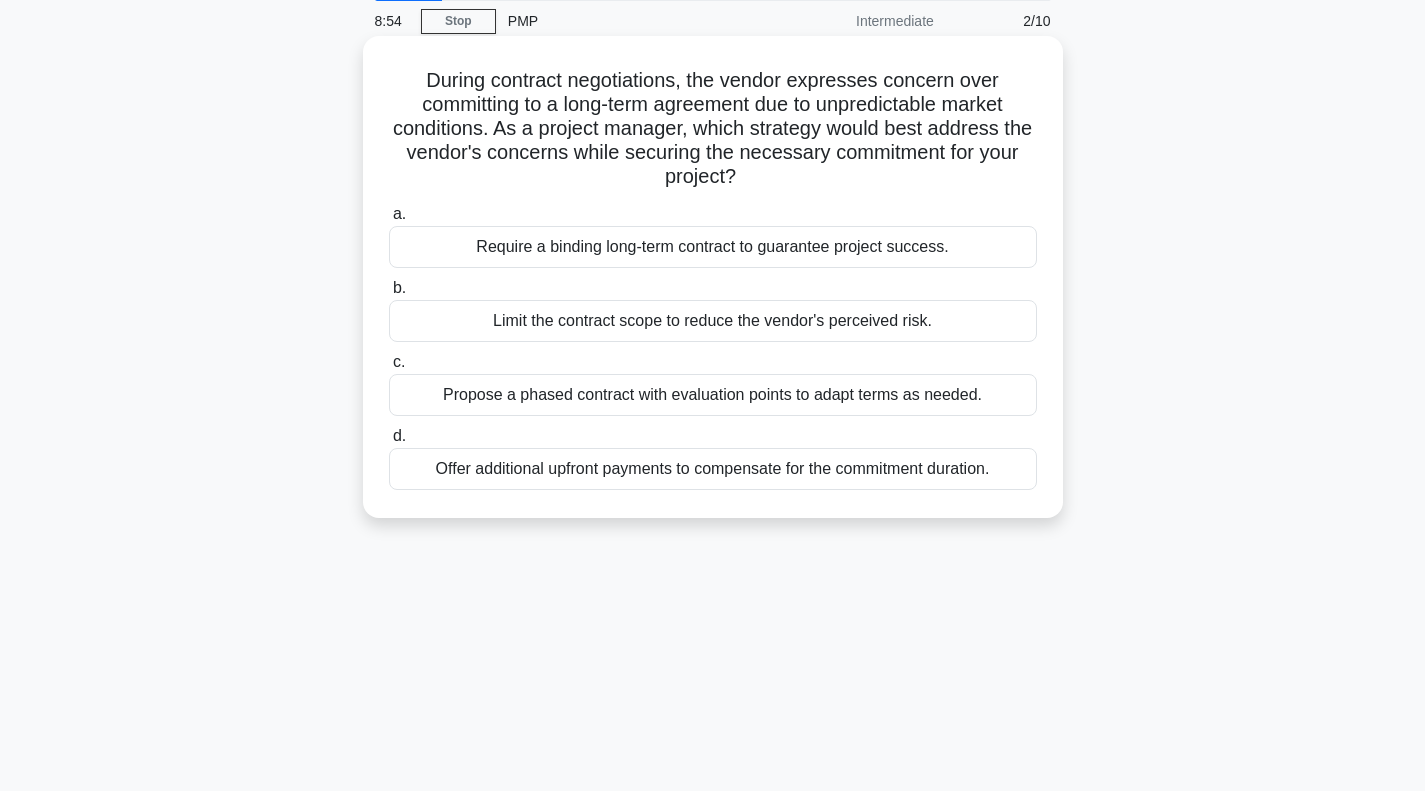 scroll, scrollTop: 100, scrollLeft: 0, axis: vertical 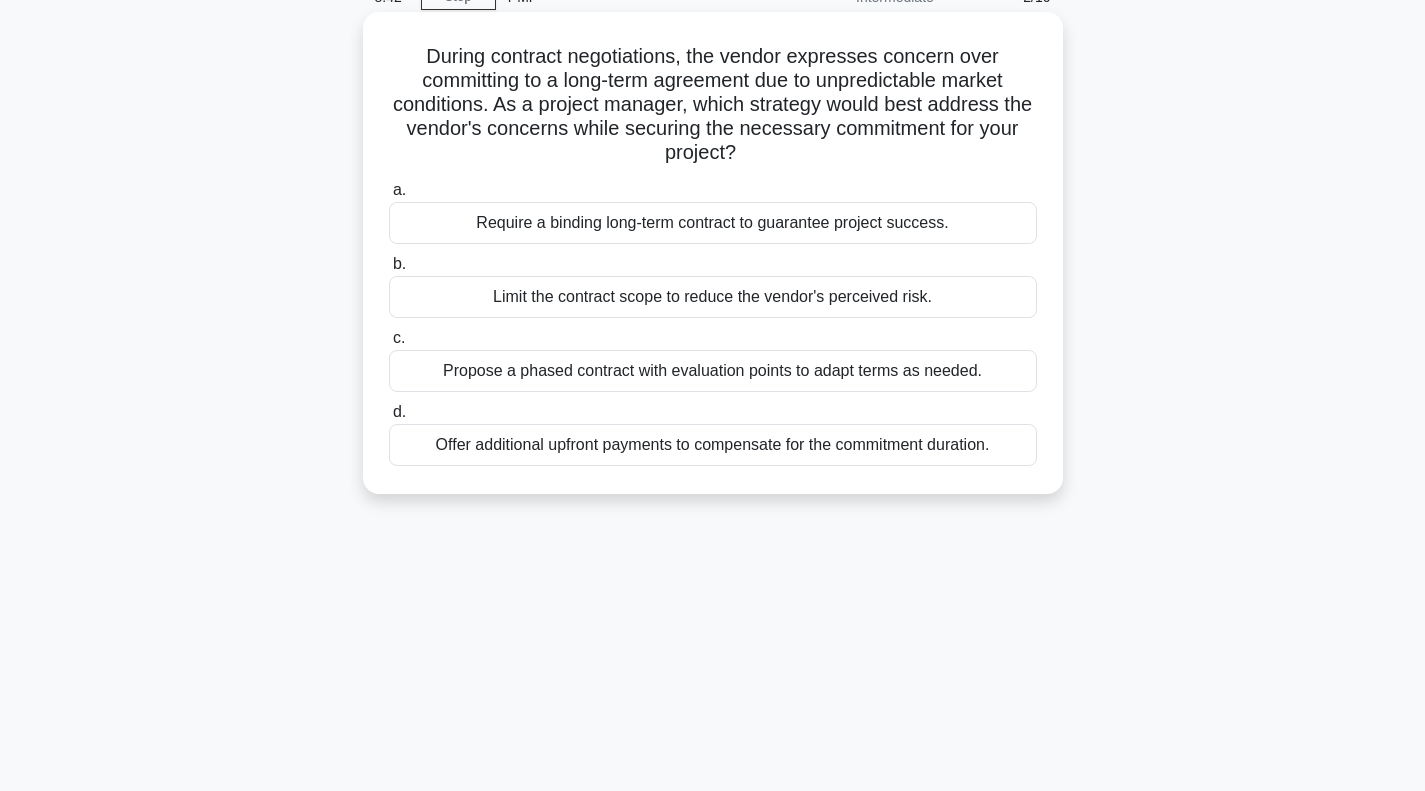 click on "Require a binding long-term contract to guarantee project success." at bounding box center (713, 223) 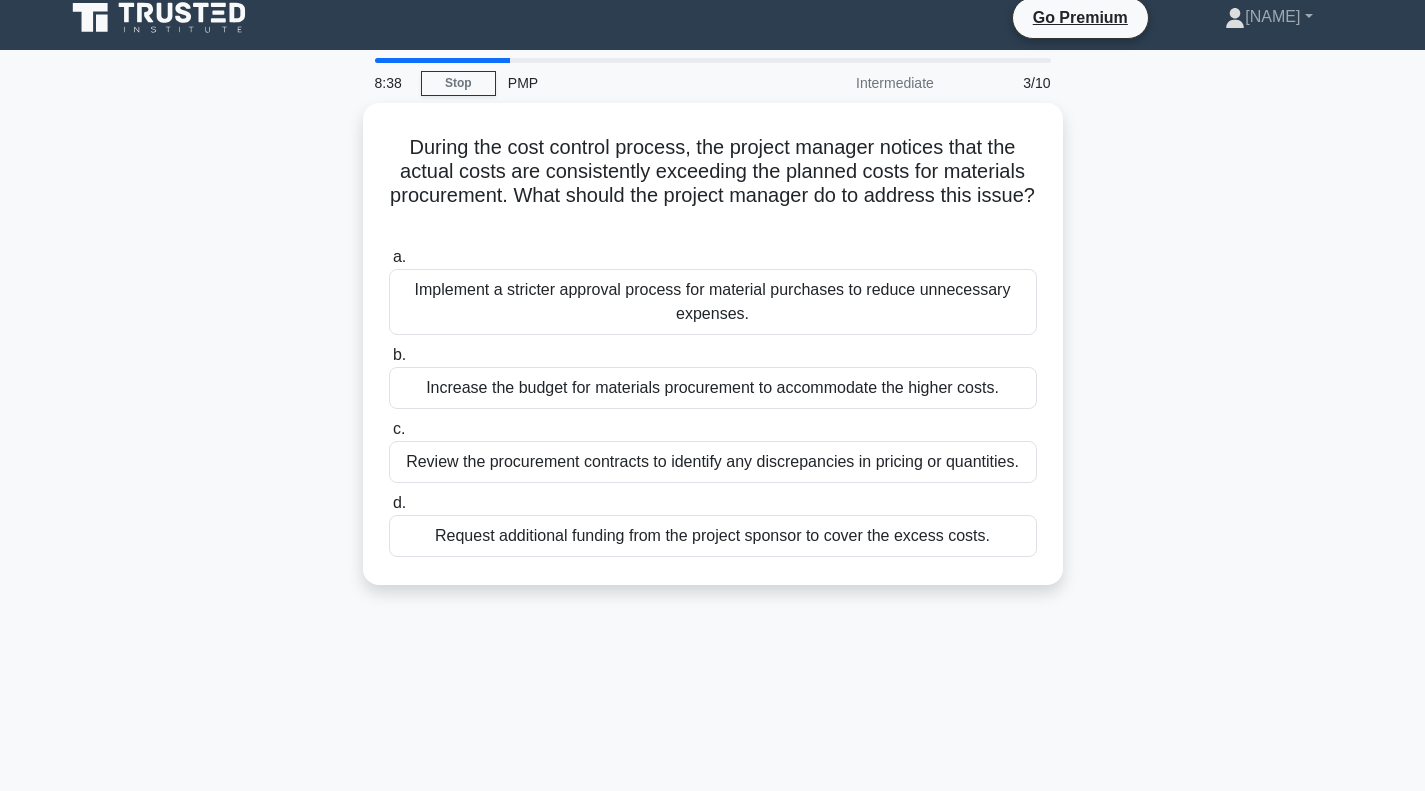 scroll, scrollTop: 0, scrollLeft: 0, axis: both 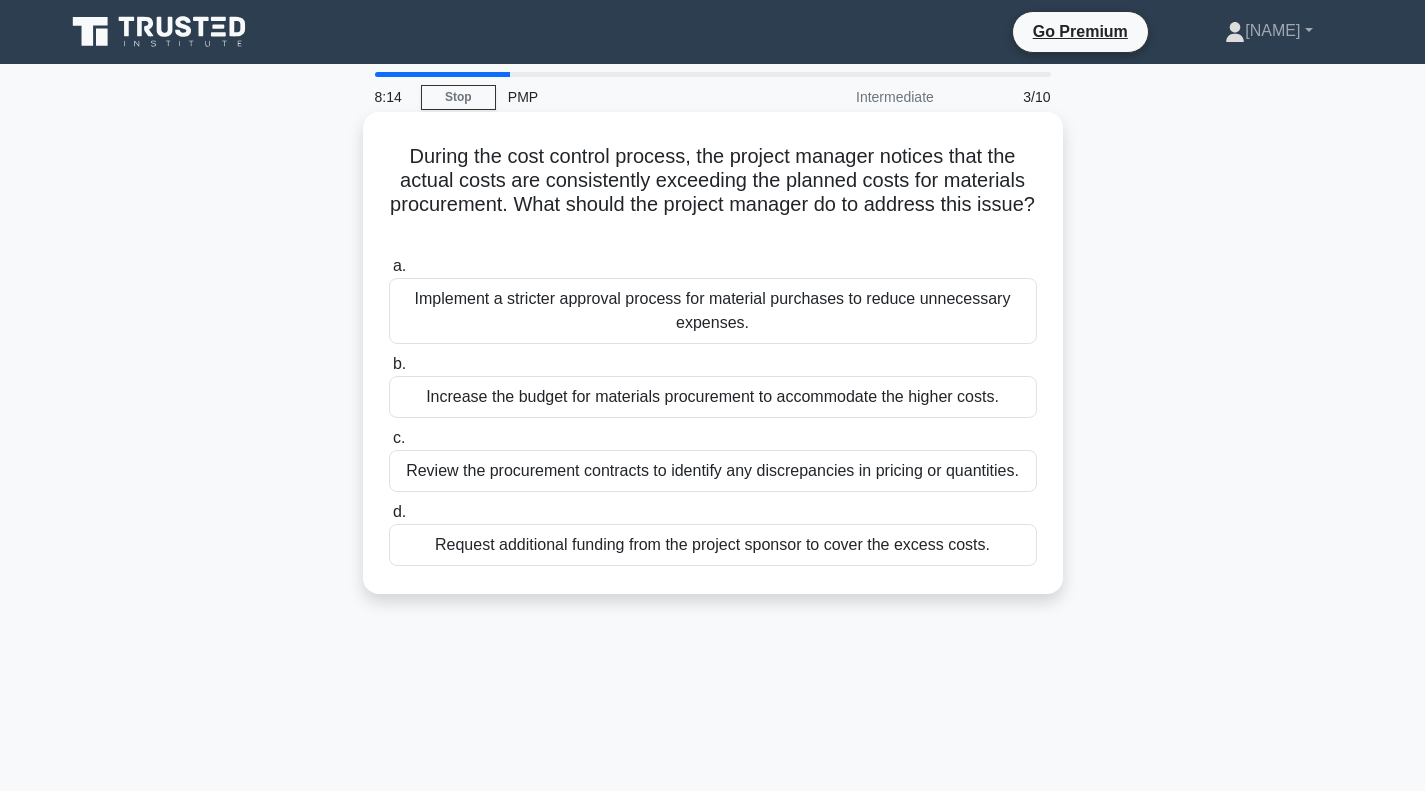 click on "Review the procurement contracts to identify any discrepancies in pricing or quantities." at bounding box center (713, 471) 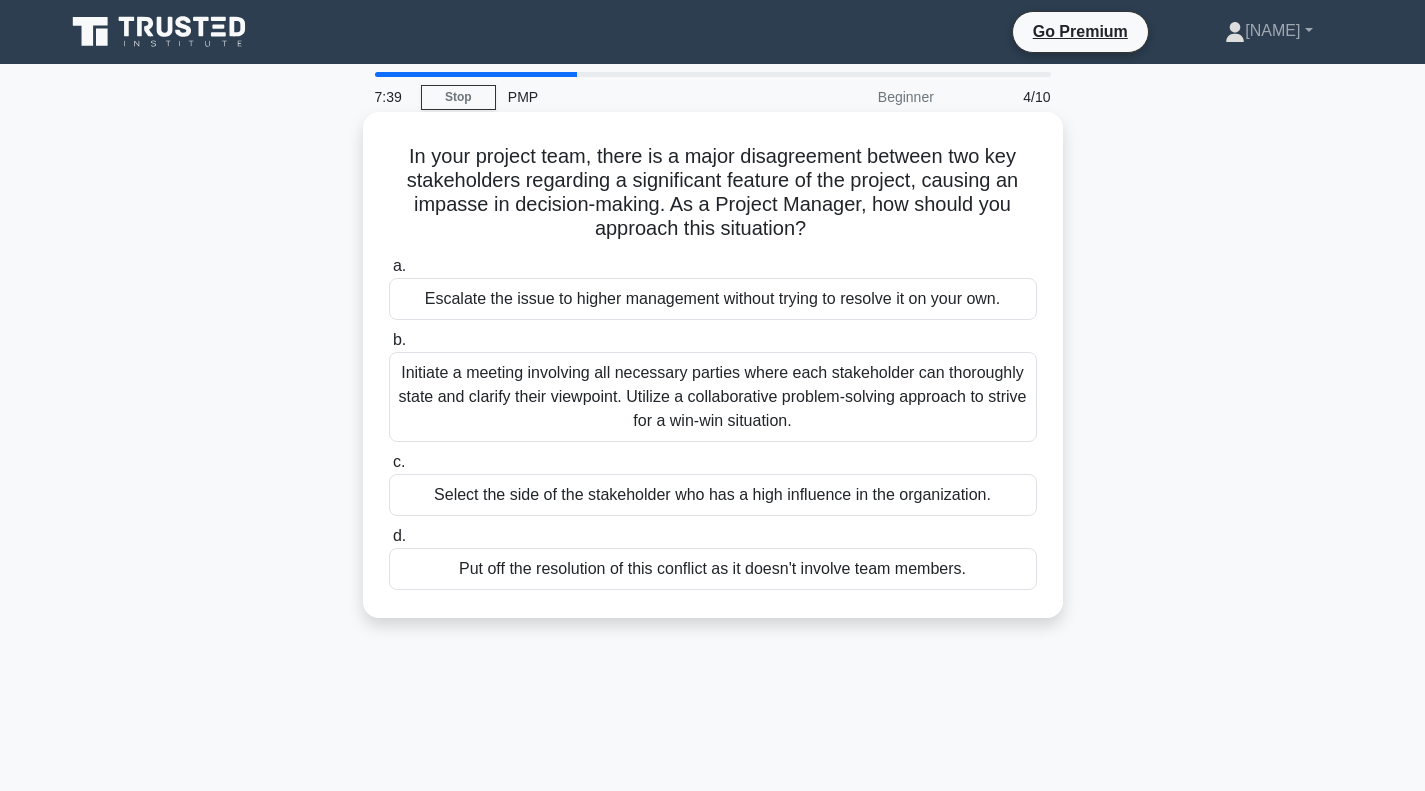 click on "Initiate a meeting involving all necessary parties where each stakeholder can thoroughly state and clarify their viewpoint. Utilize a collaborative problem-solving approach to strive for a win-win situation." at bounding box center [713, 397] 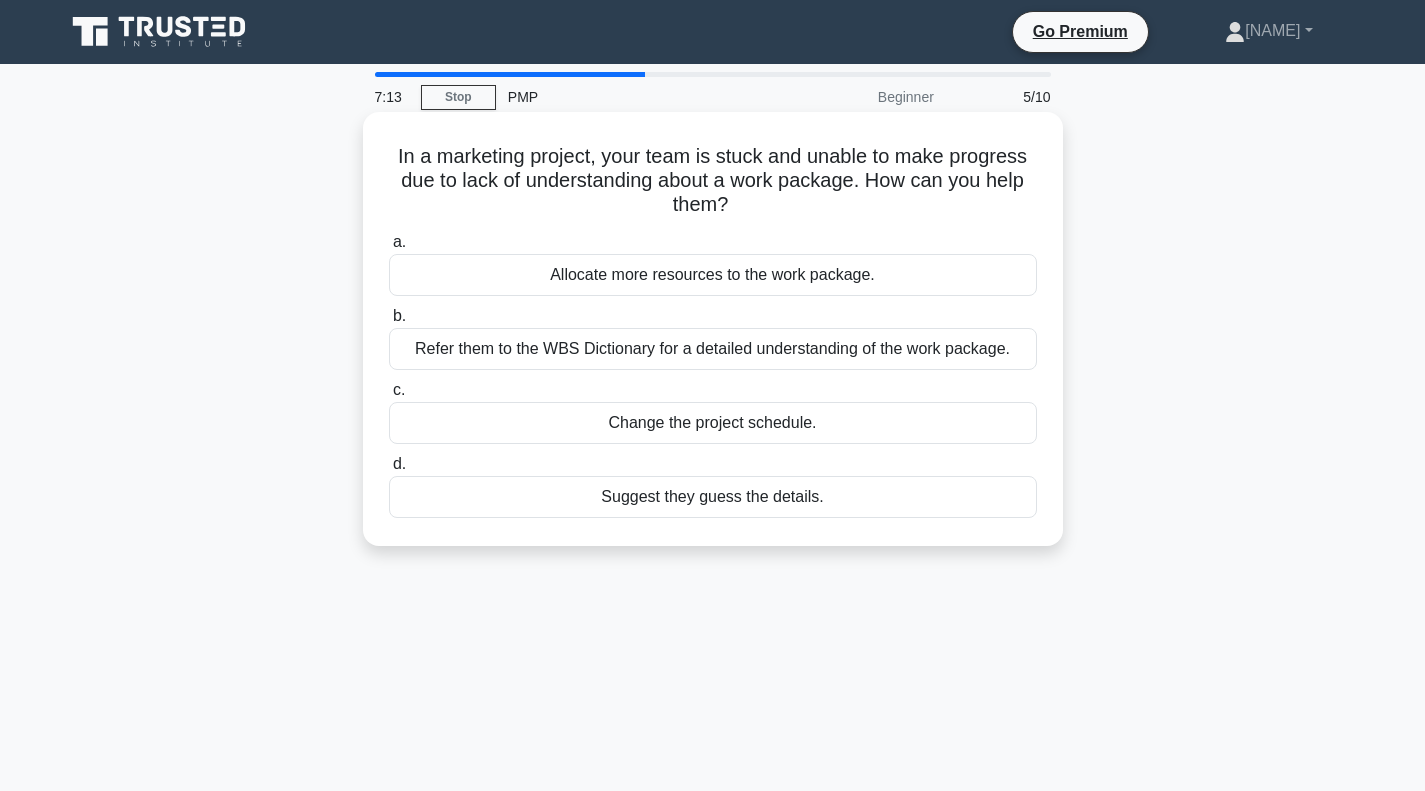 click on "Refer them to the WBS Dictionary for a detailed understanding of the work package." at bounding box center (713, 349) 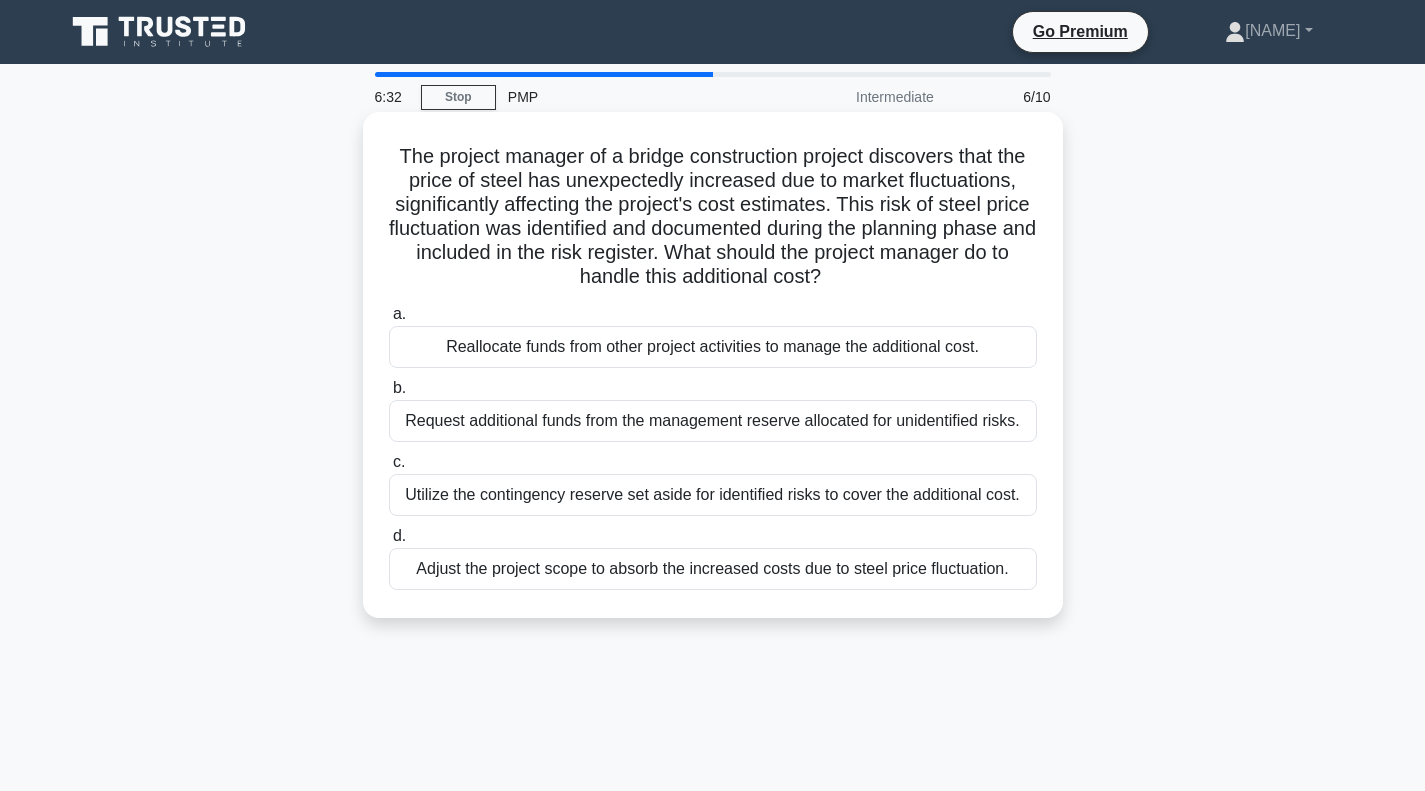 click on "Utilize the contingency reserve set aside for identified risks to cover the additional cost." at bounding box center [713, 495] 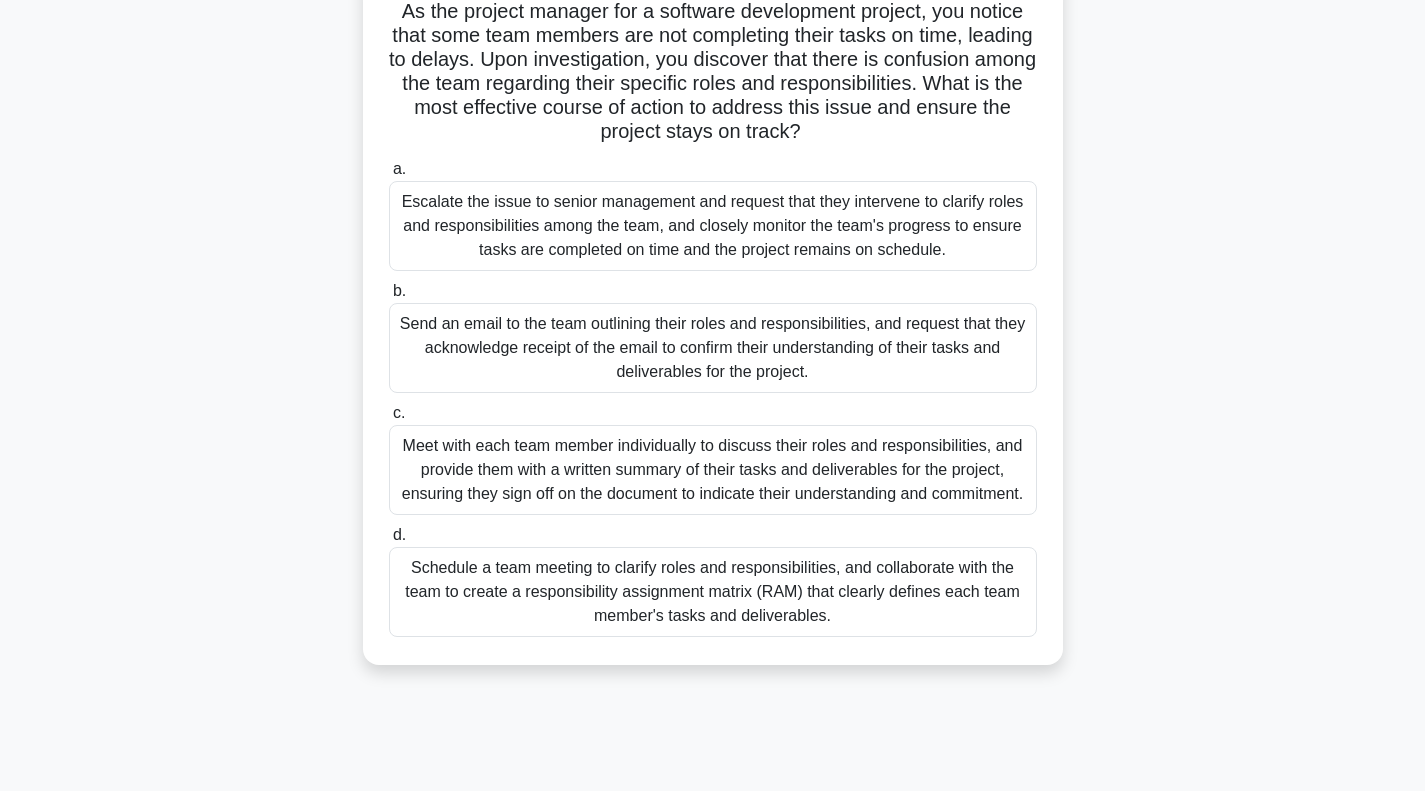 scroll, scrollTop: 200, scrollLeft: 0, axis: vertical 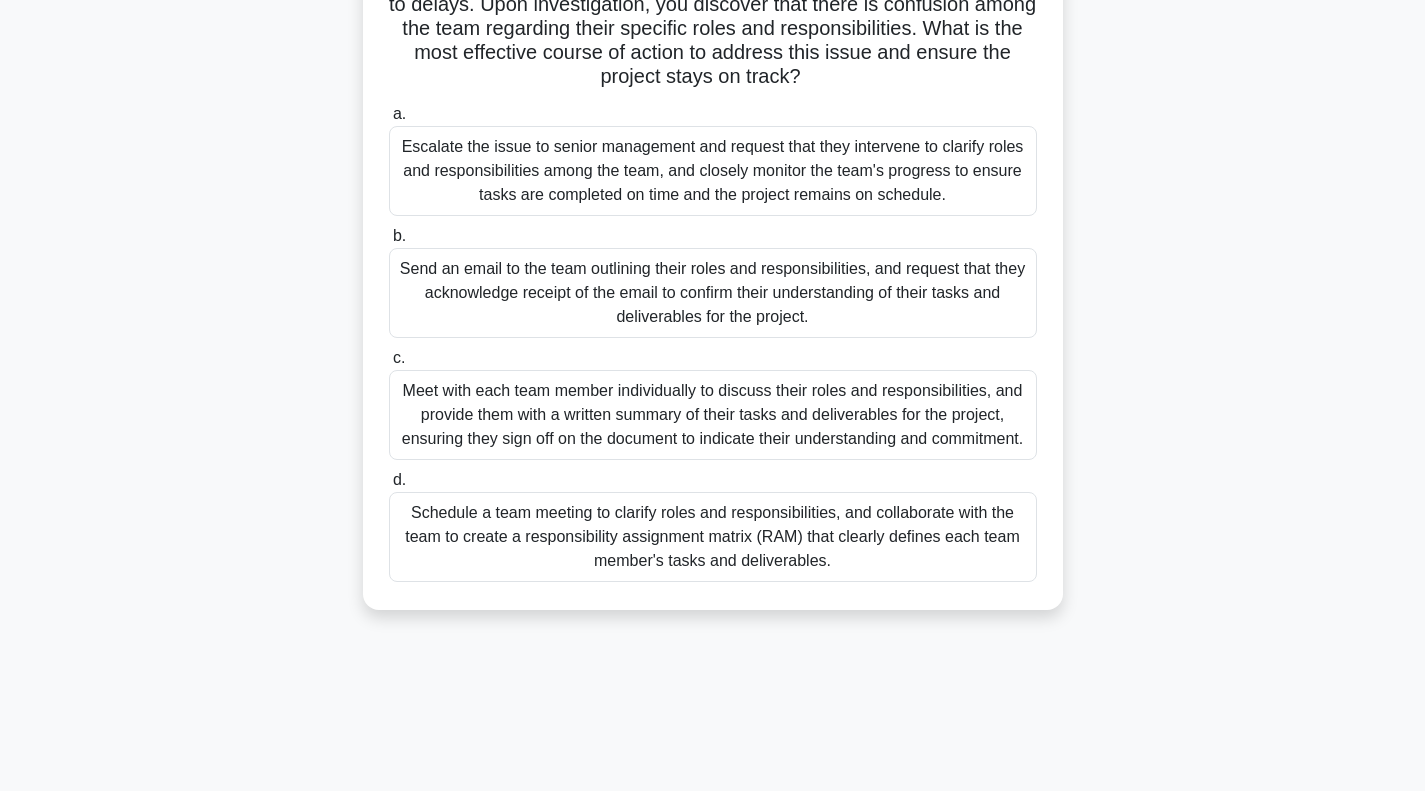 click on "Schedule a team meeting to clarify roles and responsibilities, and collaborate with the team to create a responsibility assignment matrix (RAM) that clearly defines each team member's tasks and deliverables." at bounding box center (713, 537) 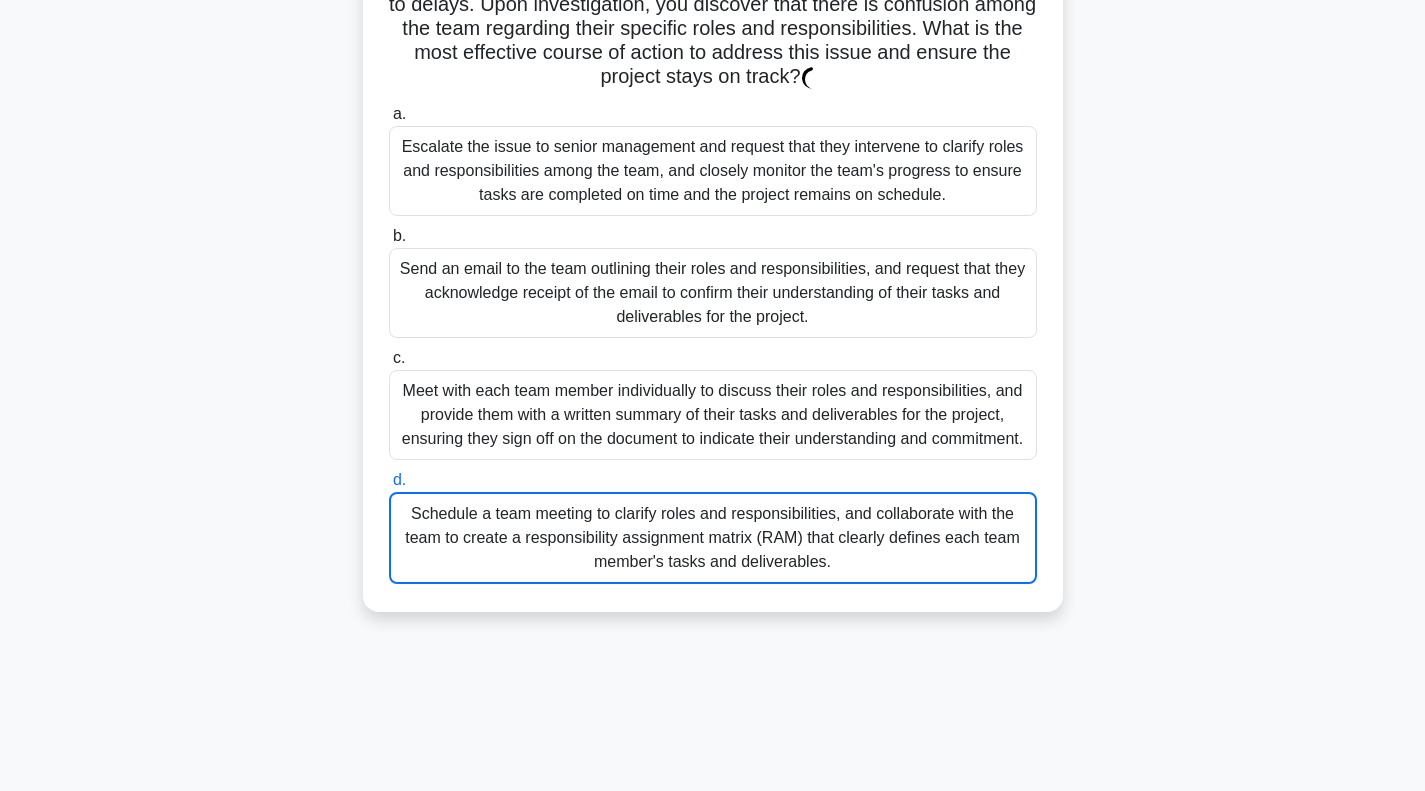 click on "Schedule a team meeting to clarify roles and responsibilities, and collaborate with the team to create a responsibility assignment matrix (RAM) that clearly defines each team member's tasks and deliverables." at bounding box center (713, 538) 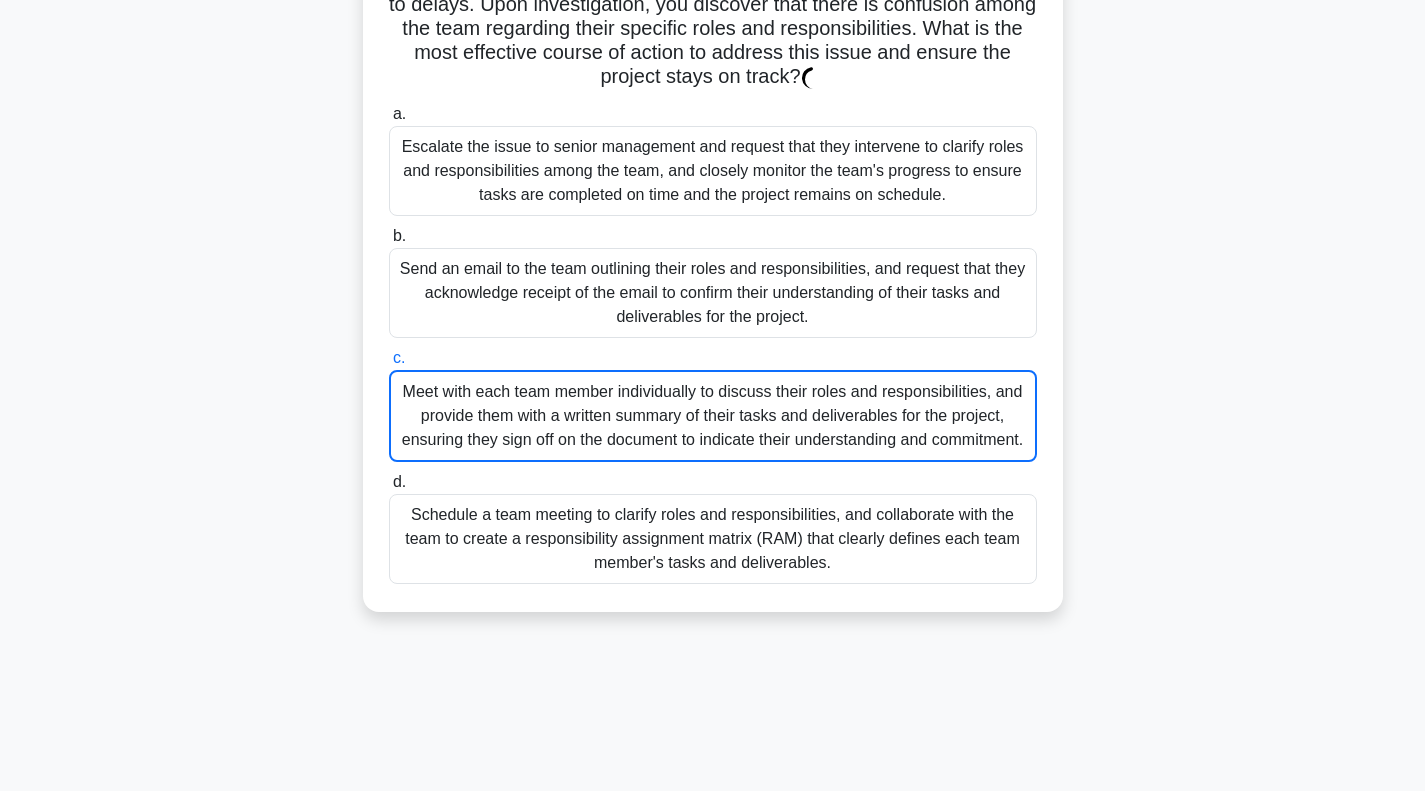 click on "Meet with each team member individually to discuss their roles and responsibilities, and provide them with a written summary of their tasks and deliverables for the project, ensuring they sign off on the document to indicate their understanding and commitment." at bounding box center [713, 416] 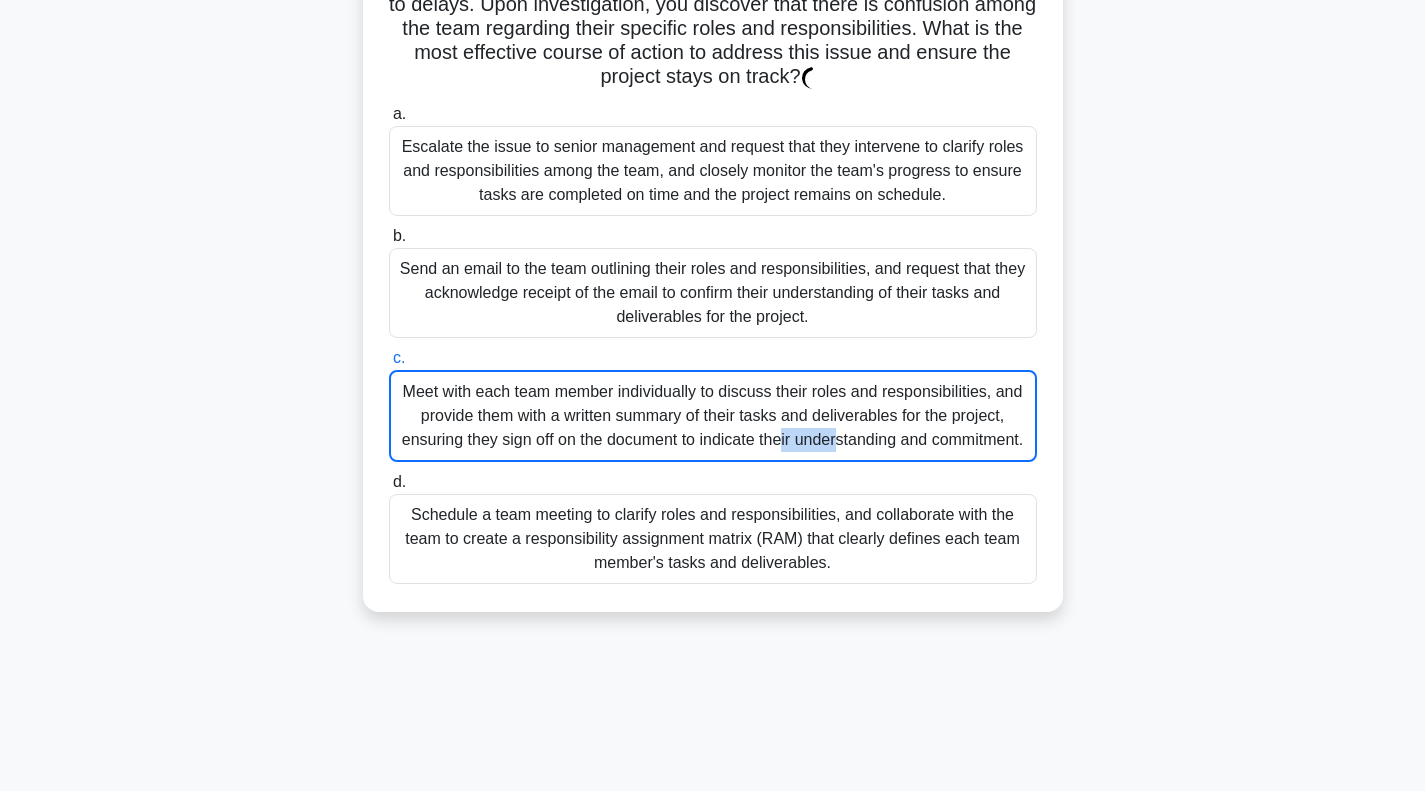 click on "Meet with each team member individually to discuss their roles and responsibilities, and provide them with a written summary of their tasks and deliverables for the project, ensuring they sign off on the document to indicate their understanding and commitment." at bounding box center [713, 416] 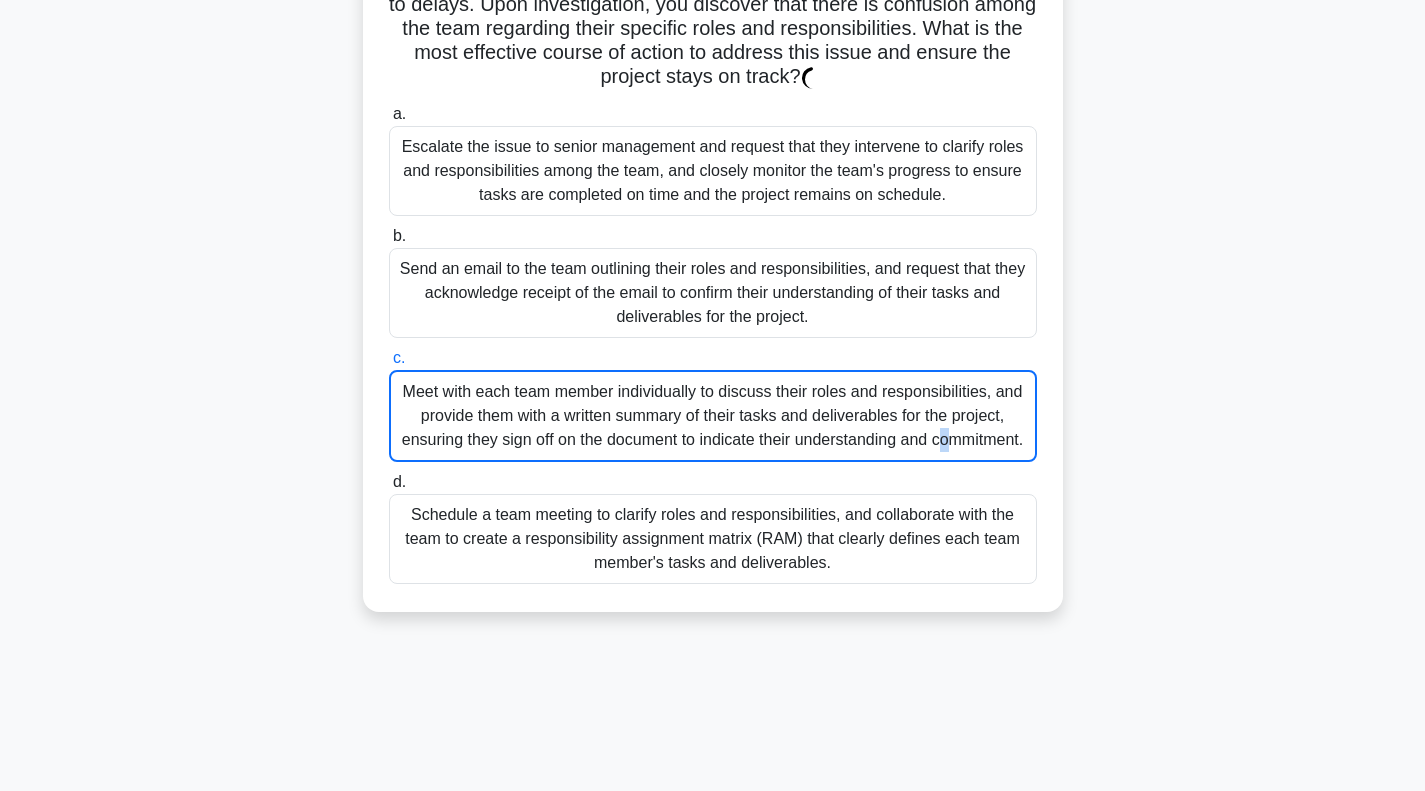 click on "Meet with each team member individually to discuss their roles and responsibilities, and provide them with a written summary of their tasks and deliverables for the project, ensuring they sign off on the document to indicate their understanding and commitment." at bounding box center (713, 416) 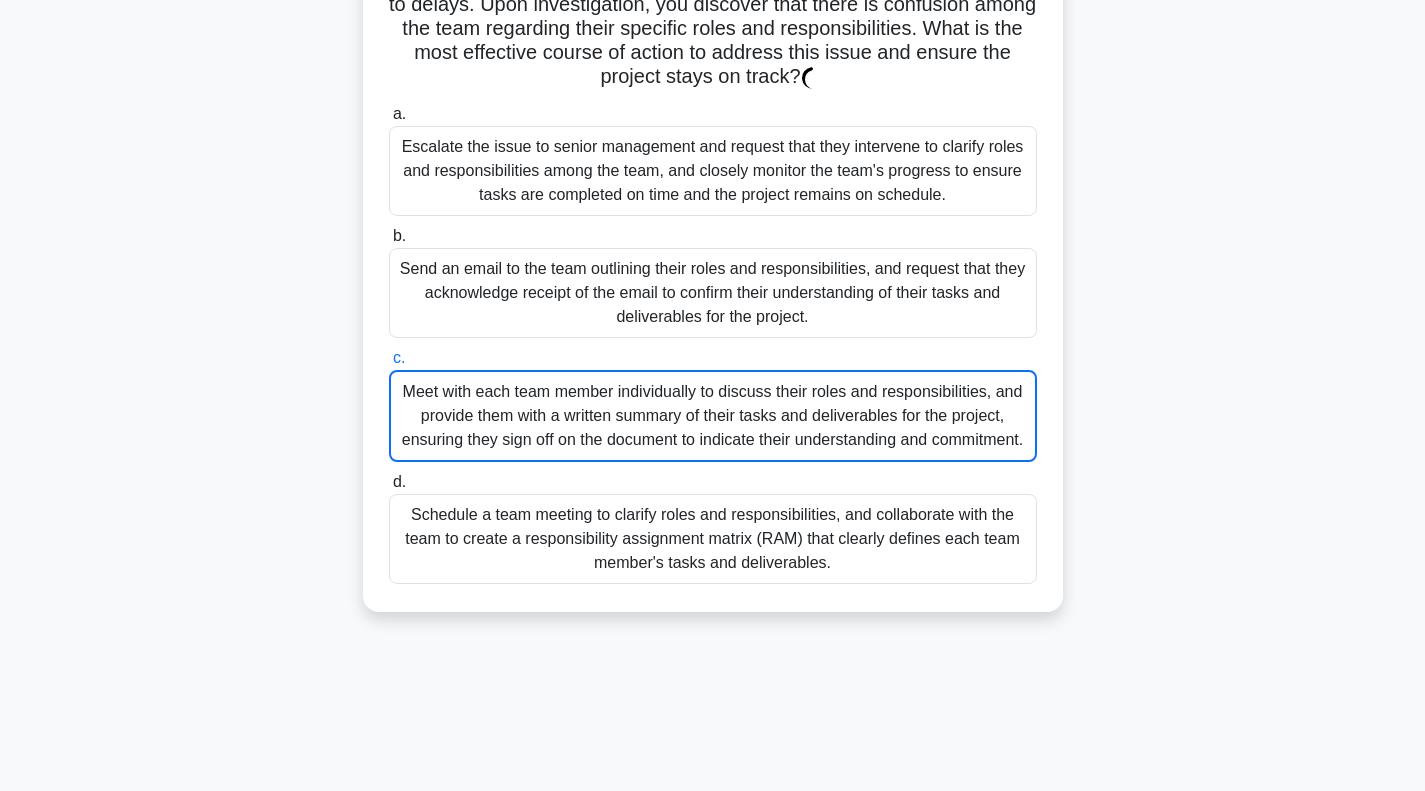 click on "Meet with each team member individually to discuss their roles and responsibilities, and provide them with a written summary of their tasks and deliverables for the project, ensuring they sign off on the document to indicate their understanding and commitment." at bounding box center (713, 416) 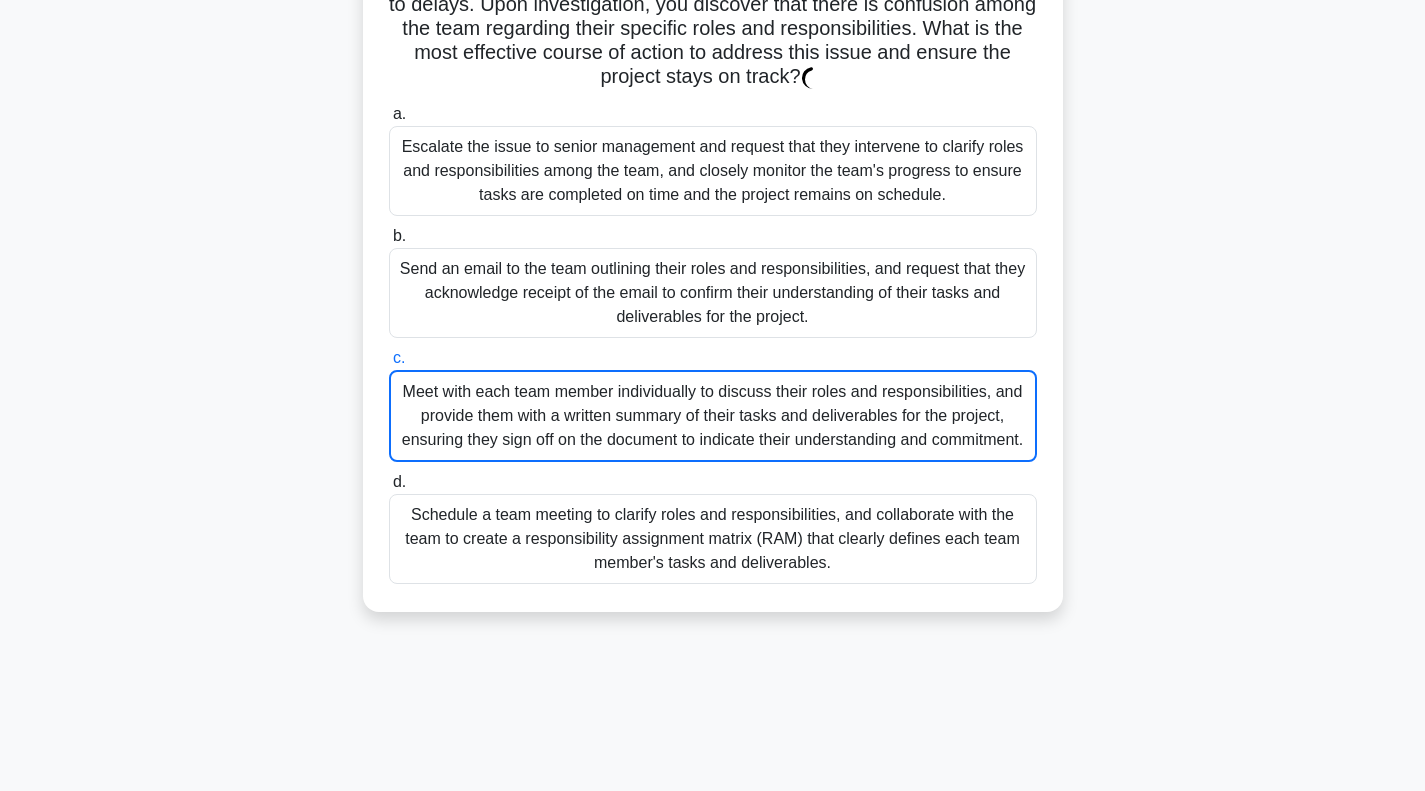 click on "Meet with each team member individually to discuss their roles and responsibilities, and provide them with a written summary of their tasks and deliverables for the project, ensuring they sign off on the document to indicate their understanding and commitment." at bounding box center (713, 416) 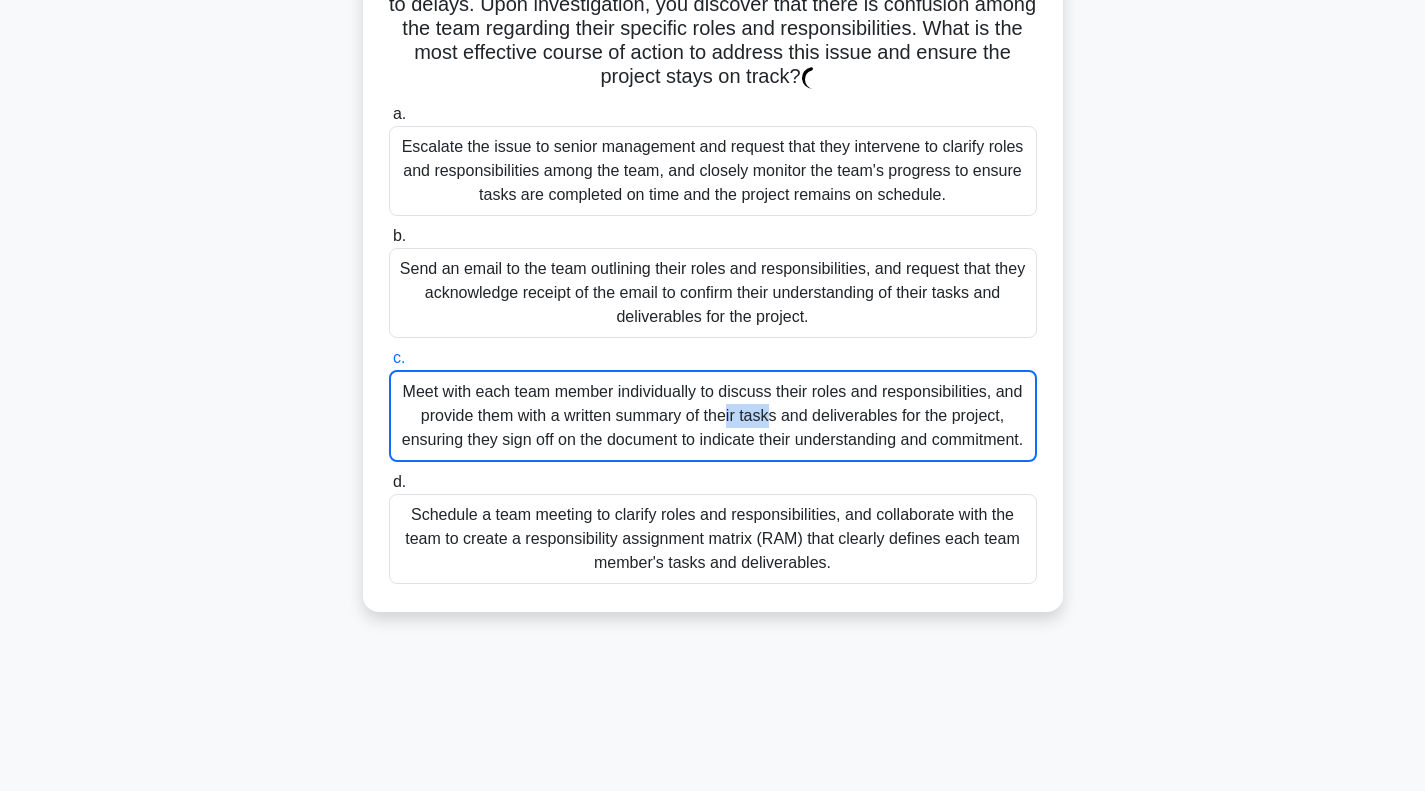 click on "Meet with each team member individually to discuss their roles and responsibilities, and provide them with a written summary of their tasks and deliverables for the project, ensuring they sign off on the document to indicate their understanding and commitment." at bounding box center (713, 416) 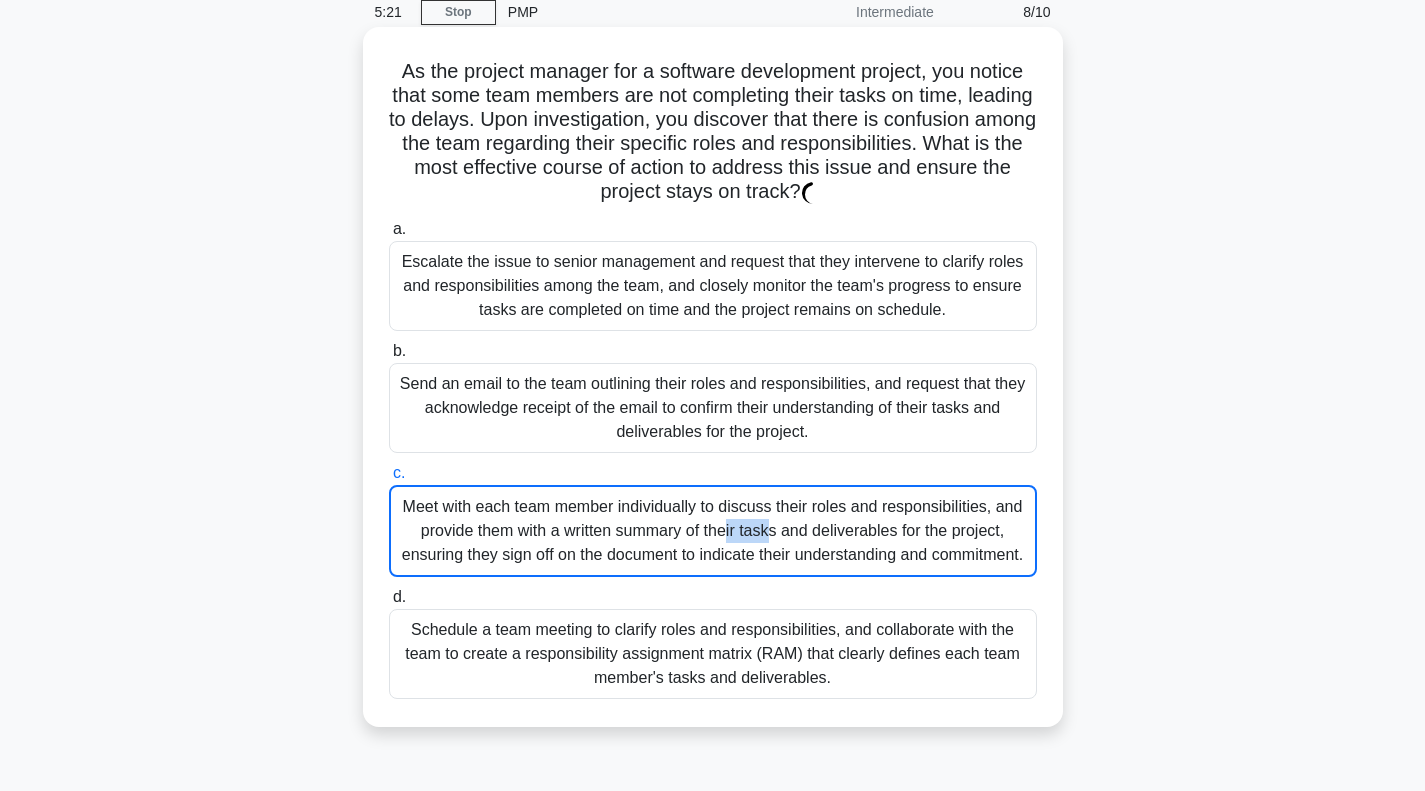 scroll, scrollTop: 11, scrollLeft: 0, axis: vertical 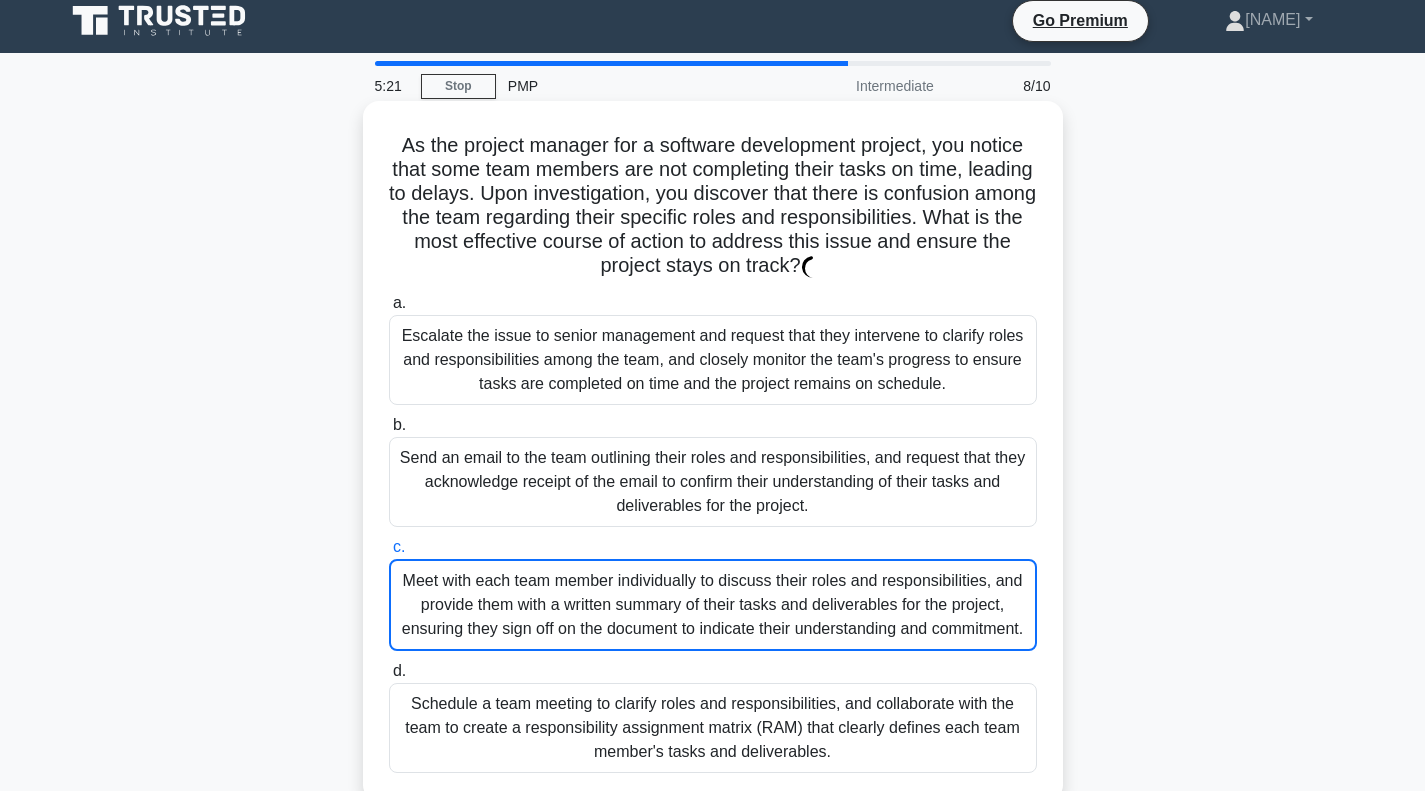 click on "b.
Send an email to the team outlining their roles and responsibilities, and request that they acknowledge receipt of the email to confirm their understanding of their tasks and deliverables for the project." at bounding box center [713, 470] 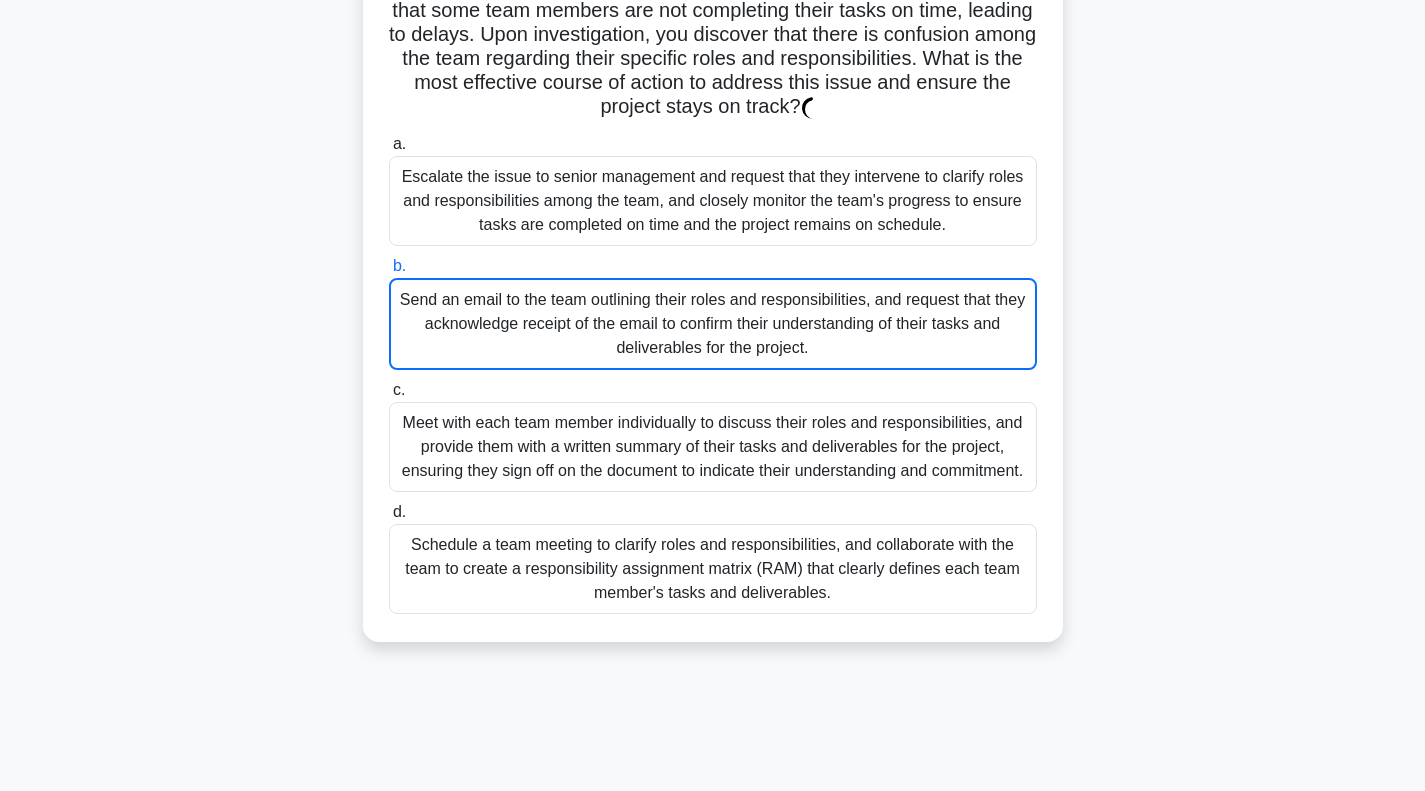 scroll, scrollTop: 200, scrollLeft: 0, axis: vertical 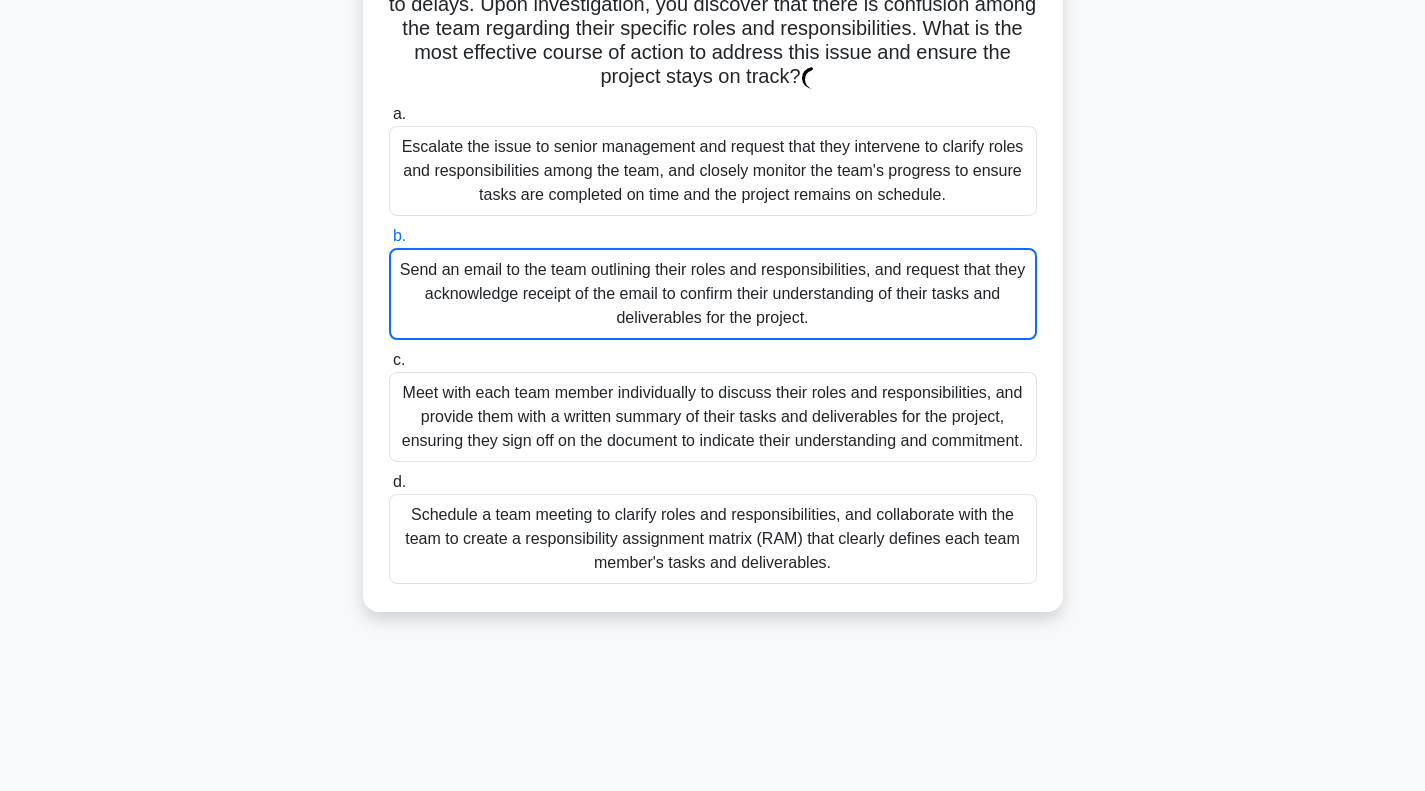 click on "Meet with each team member individually to discuss their roles and responsibilities, and provide them with a written summary of their tasks and deliverables for the project, ensuring they sign off on the document to indicate their understanding and commitment." at bounding box center (713, 417) 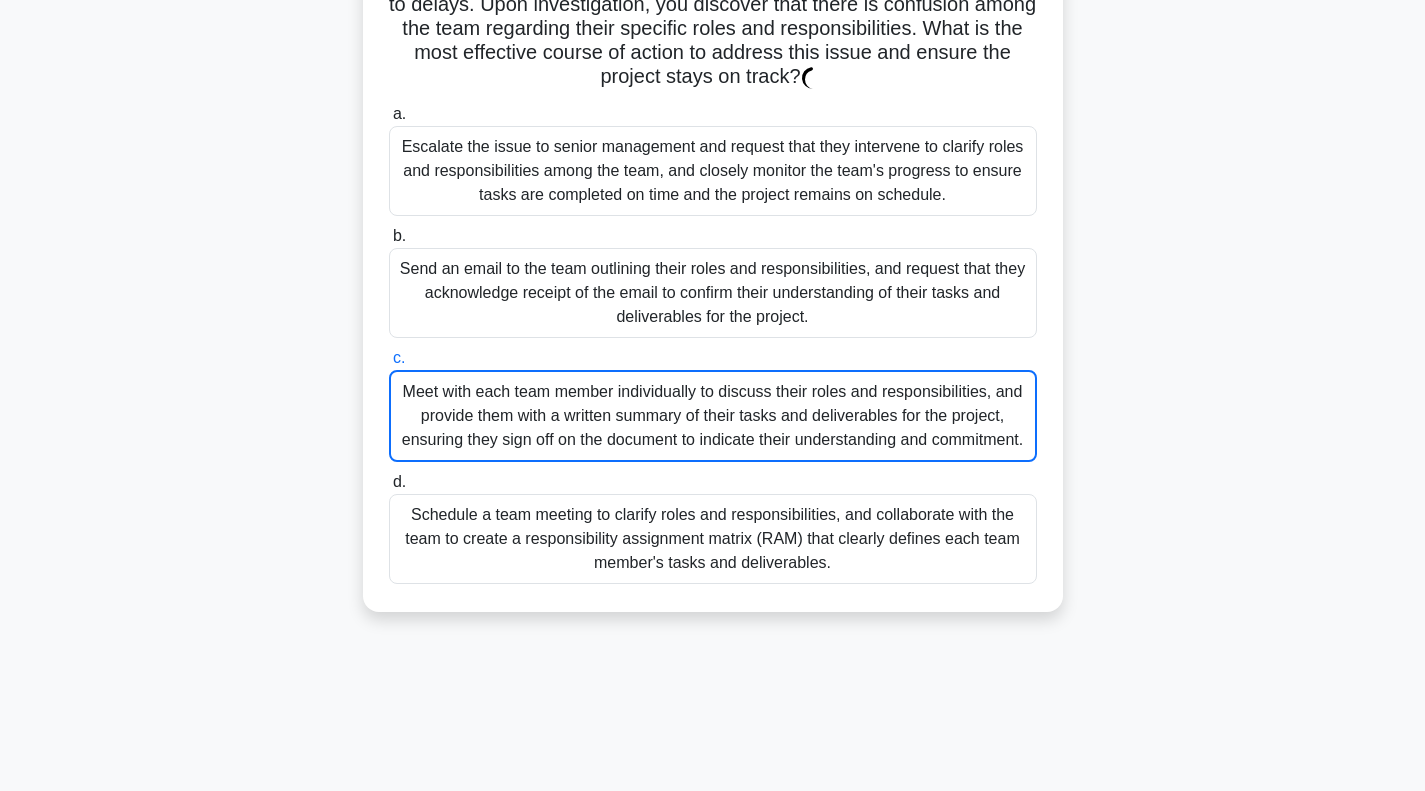 click on "Meet with each team member individually to discuss their roles and responsibilities, and provide them with a written summary of their tasks and deliverables for the project, ensuring they sign off on the document to indicate their understanding and commitment." at bounding box center [713, 416] 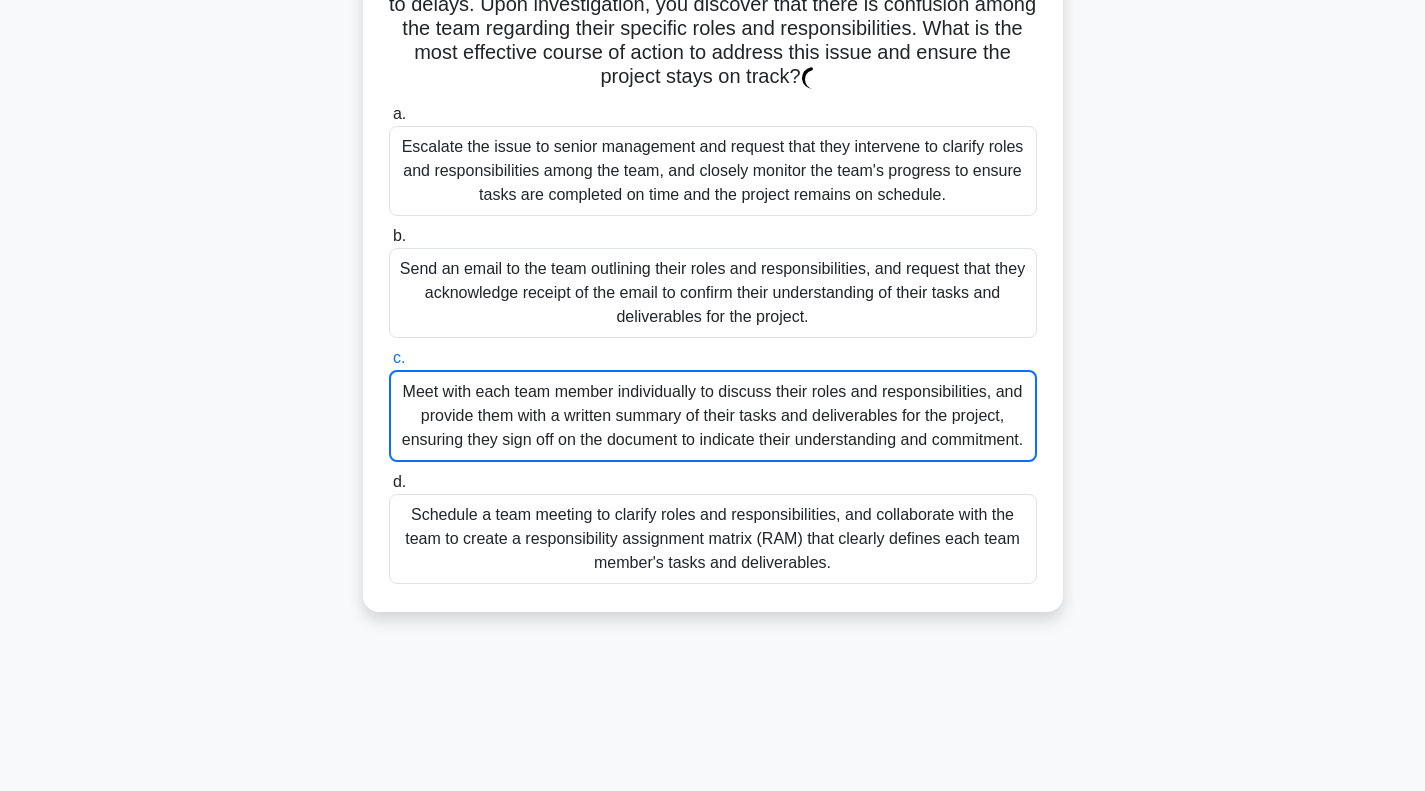 click on "c.
Meet with each team member individually to discuss their roles and responsibilities, and provide them with a written summary of their tasks and deliverables for the project, ensuring they sign off on the document to indicate their understanding and commitment." at bounding box center (389, 358) 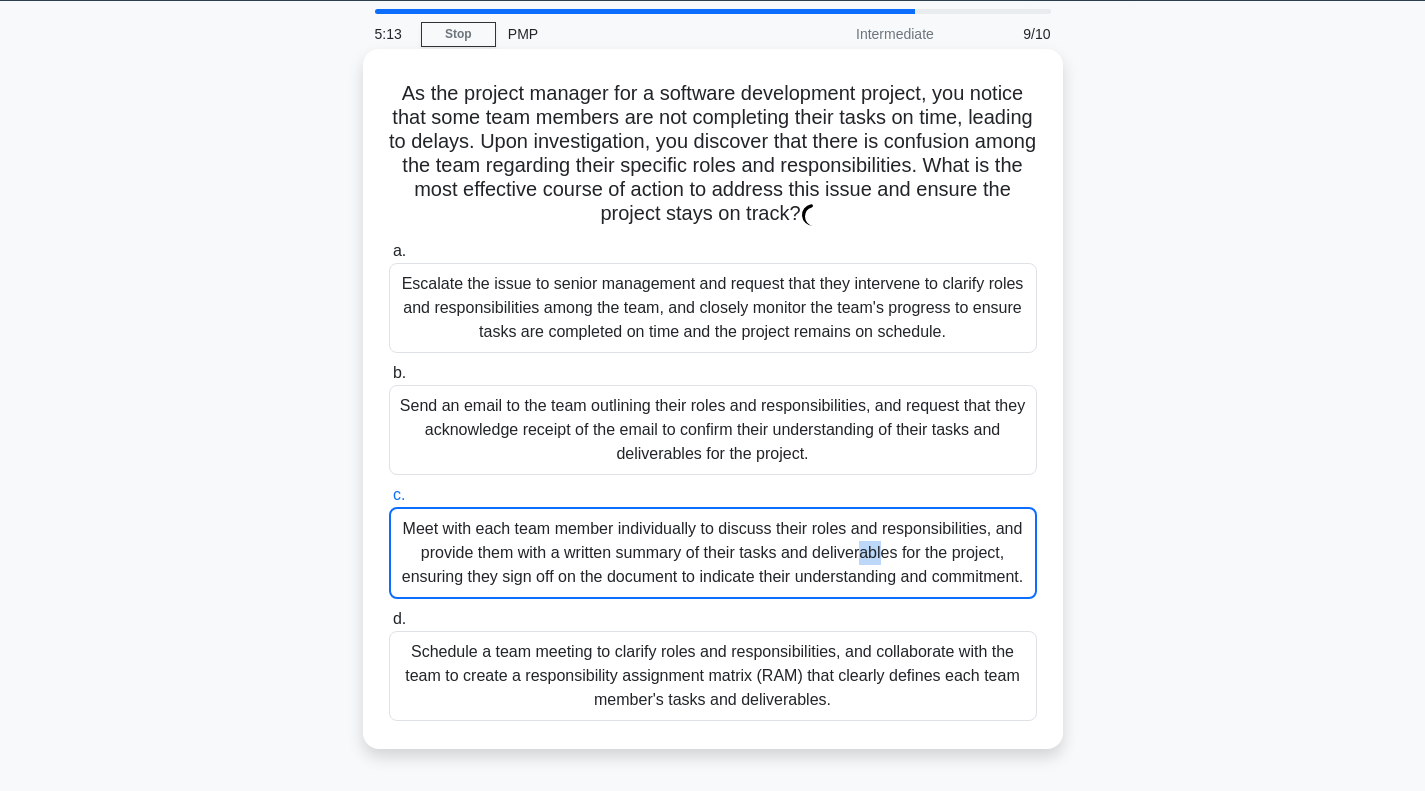 scroll, scrollTop: 7, scrollLeft: 0, axis: vertical 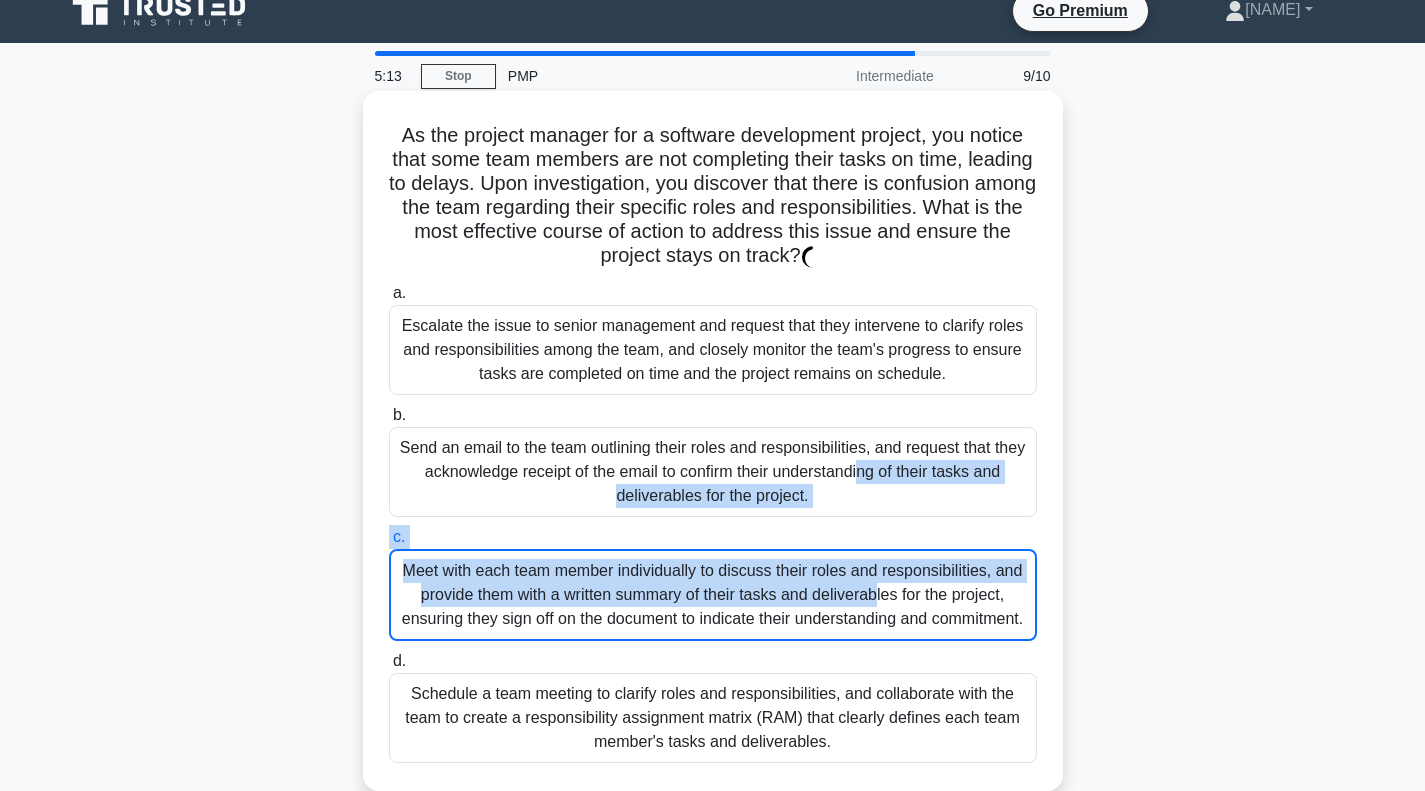 click on "a.
Escalate the issue to senior management and request that they intervene to clarify roles and responsibilities among the team, and closely monitor the team's progress to ensure tasks are completed on time and the project remains on schedule.
b.
c. d." at bounding box center (713, 522) 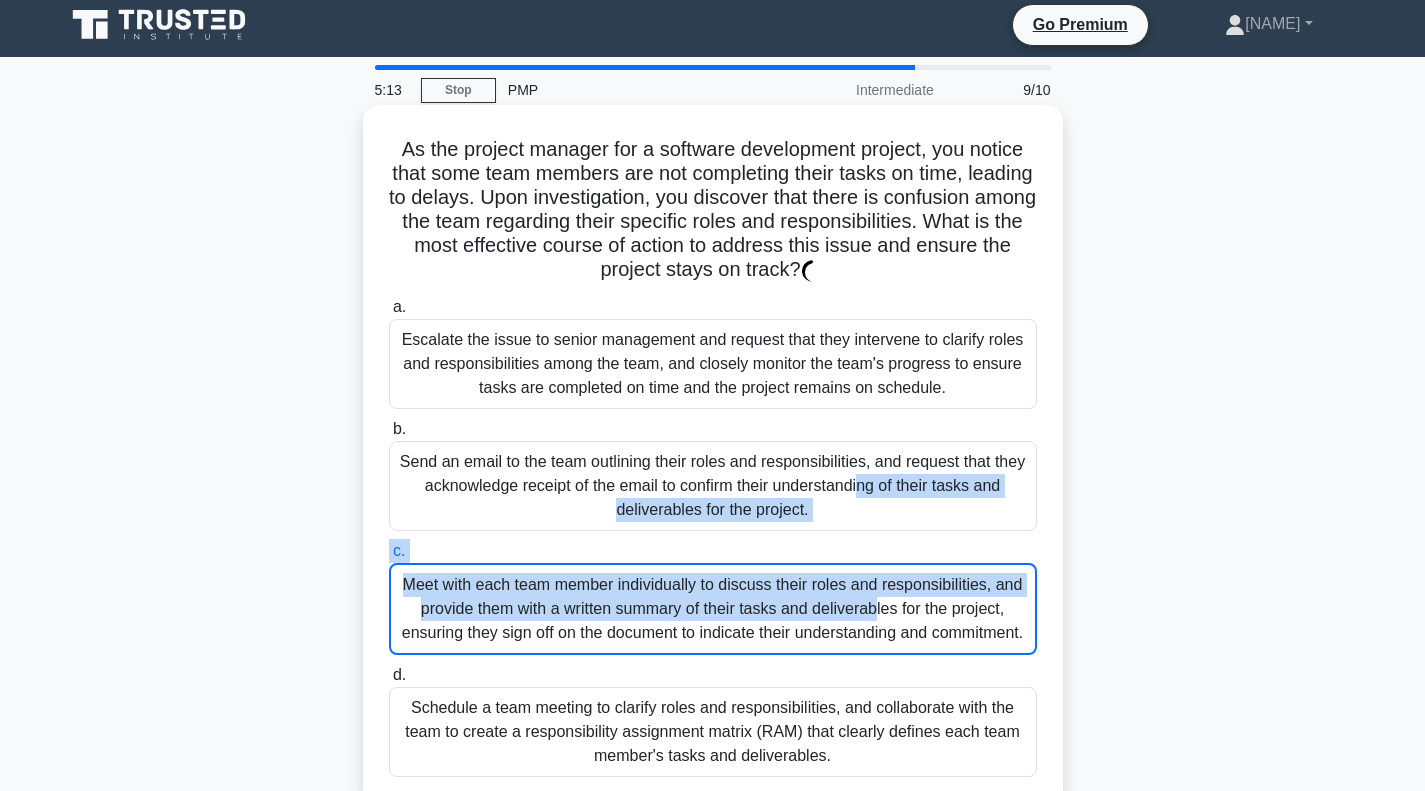 scroll, scrollTop: 0, scrollLeft: 0, axis: both 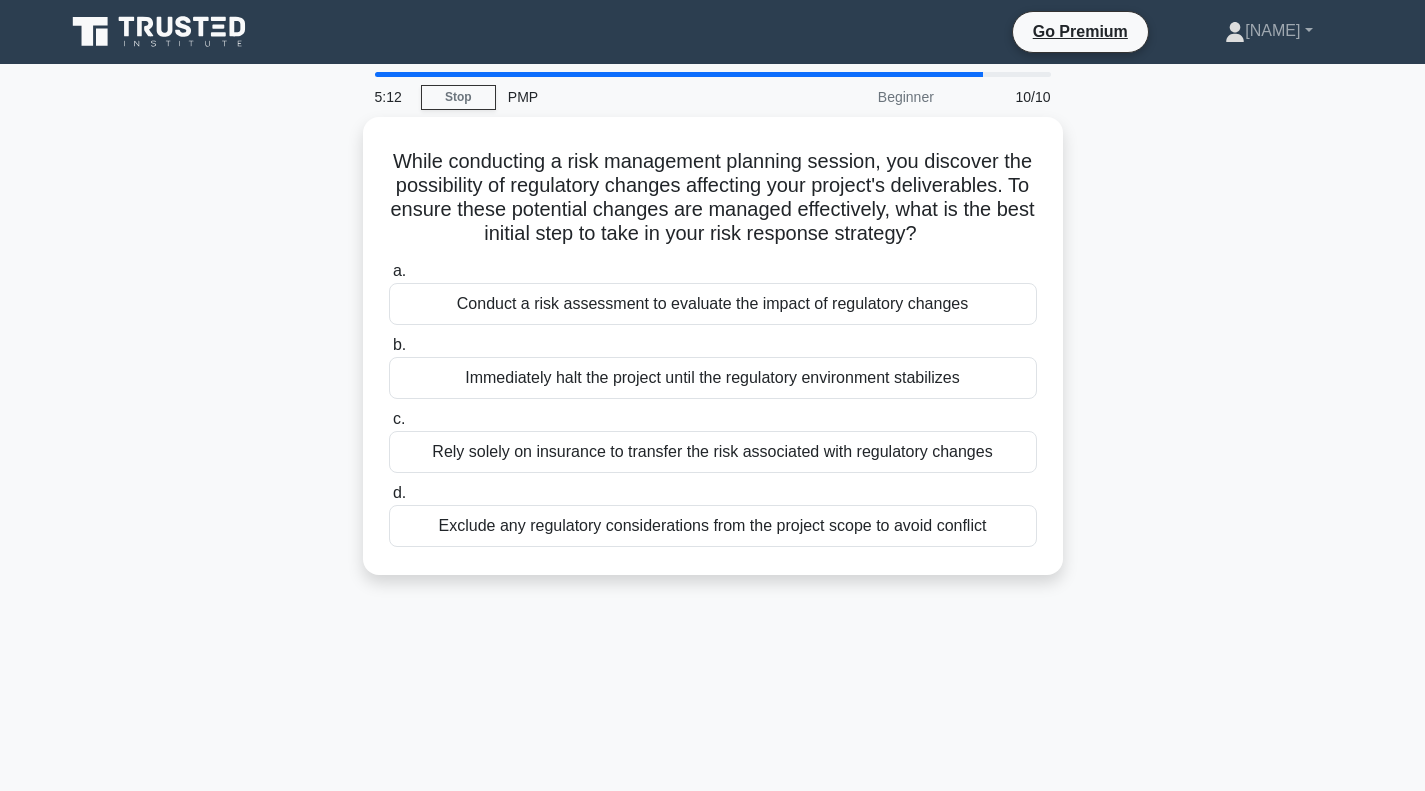 drag, startPoint x: 823, startPoint y: 694, endPoint x: 820, endPoint y: 681, distance: 13.341664 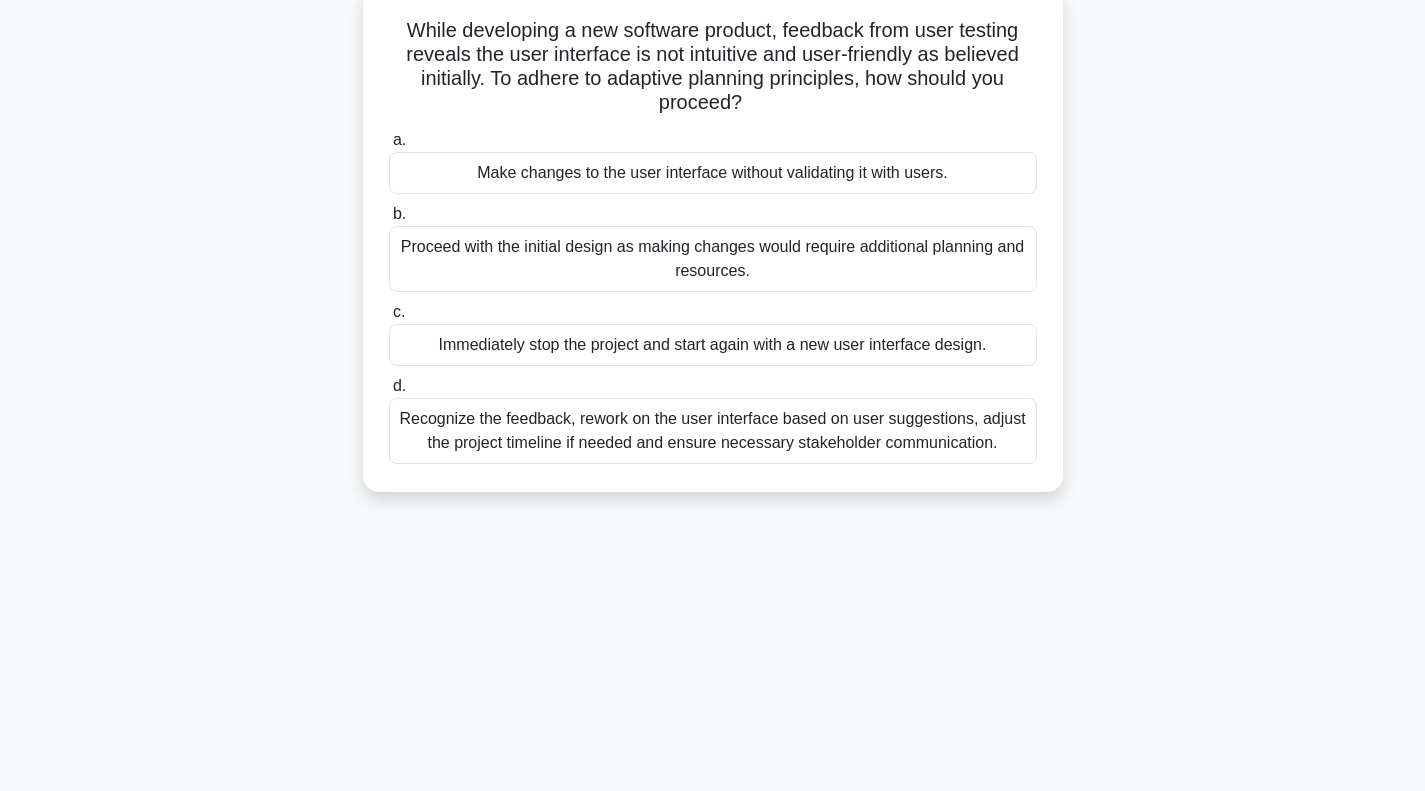 scroll, scrollTop: 200, scrollLeft: 0, axis: vertical 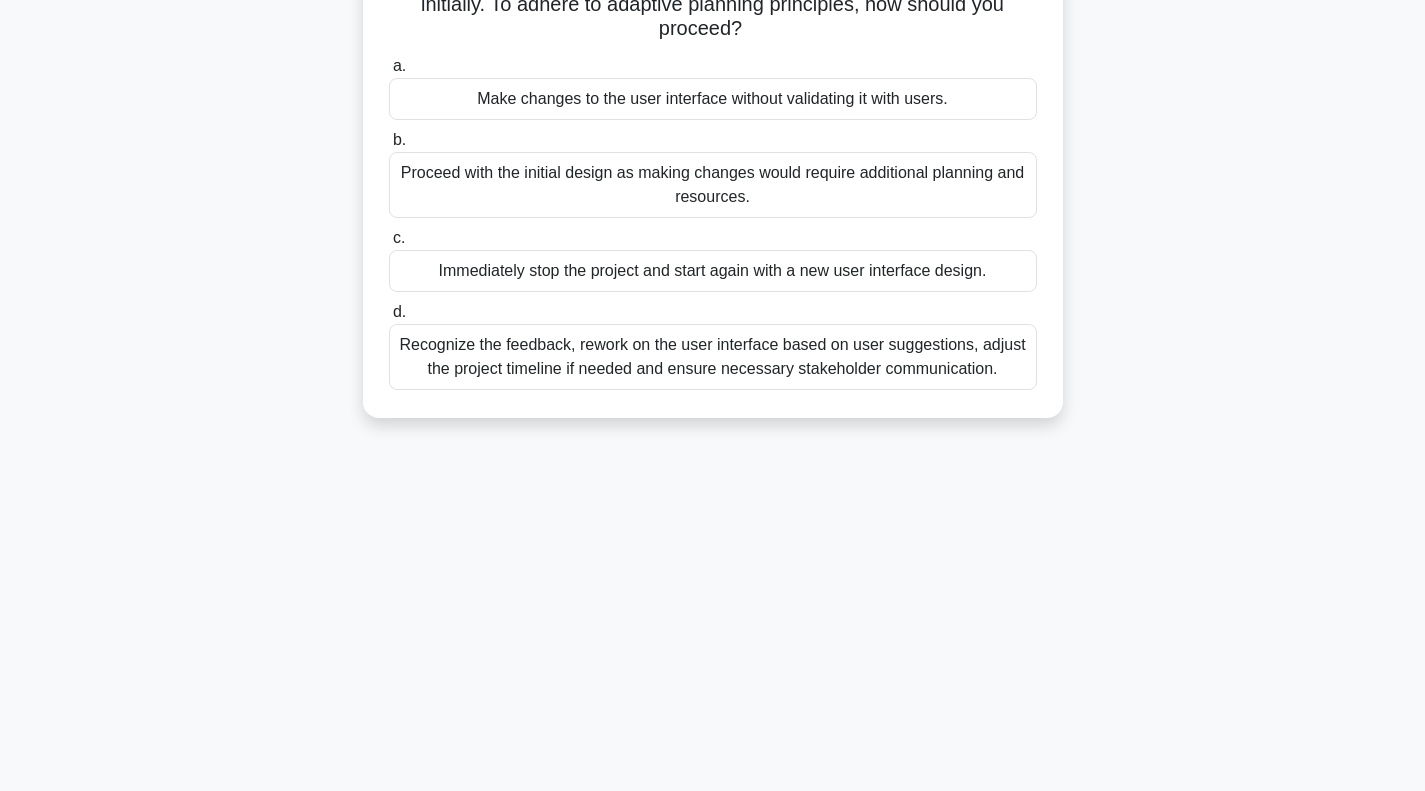 click on "Recognize the feedback, rework on the user interface based on user suggestions, adjust the project timeline if needed and ensure necessary stakeholder communication." at bounding box center (713, 357) 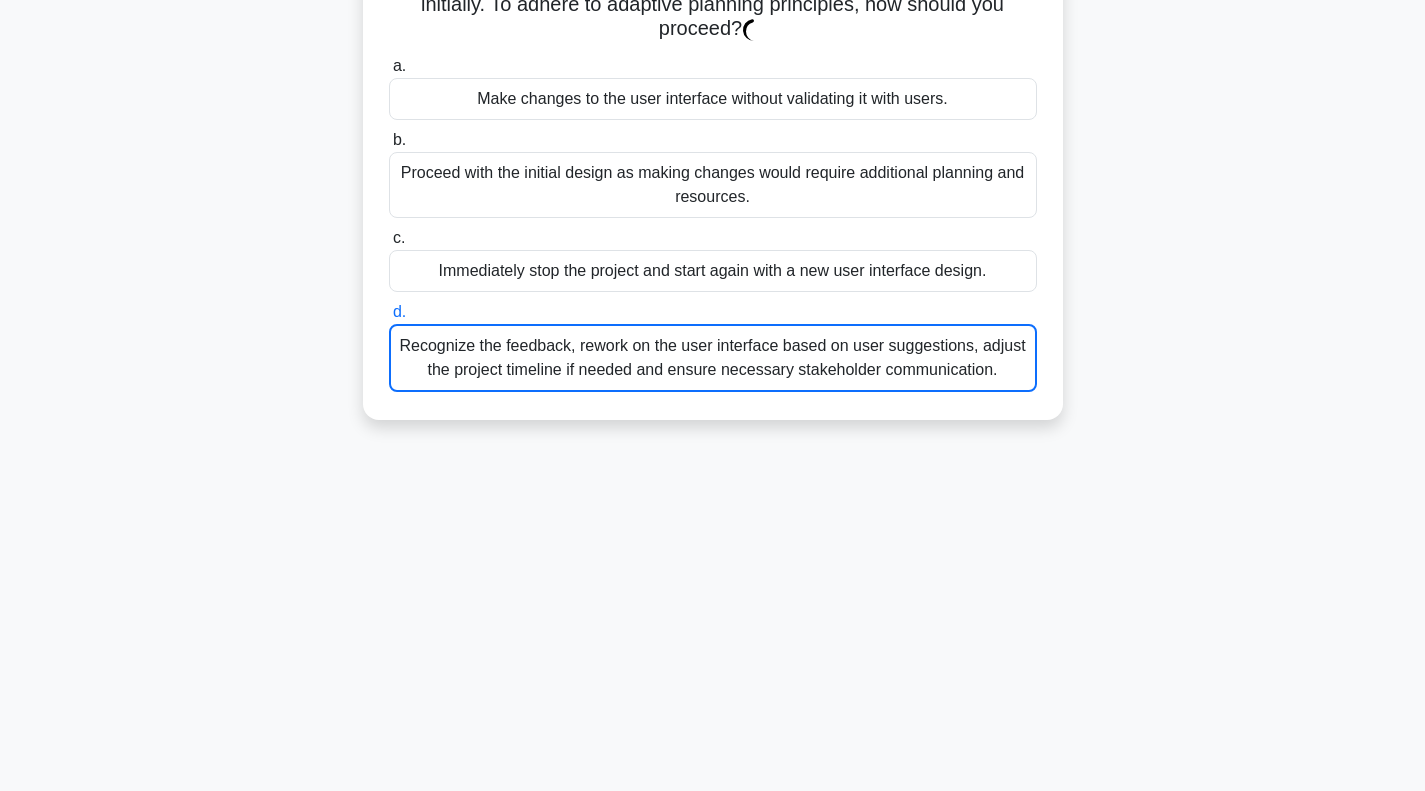scroll, scrollTop: 62, scrollLeft: 0, axis: vertical 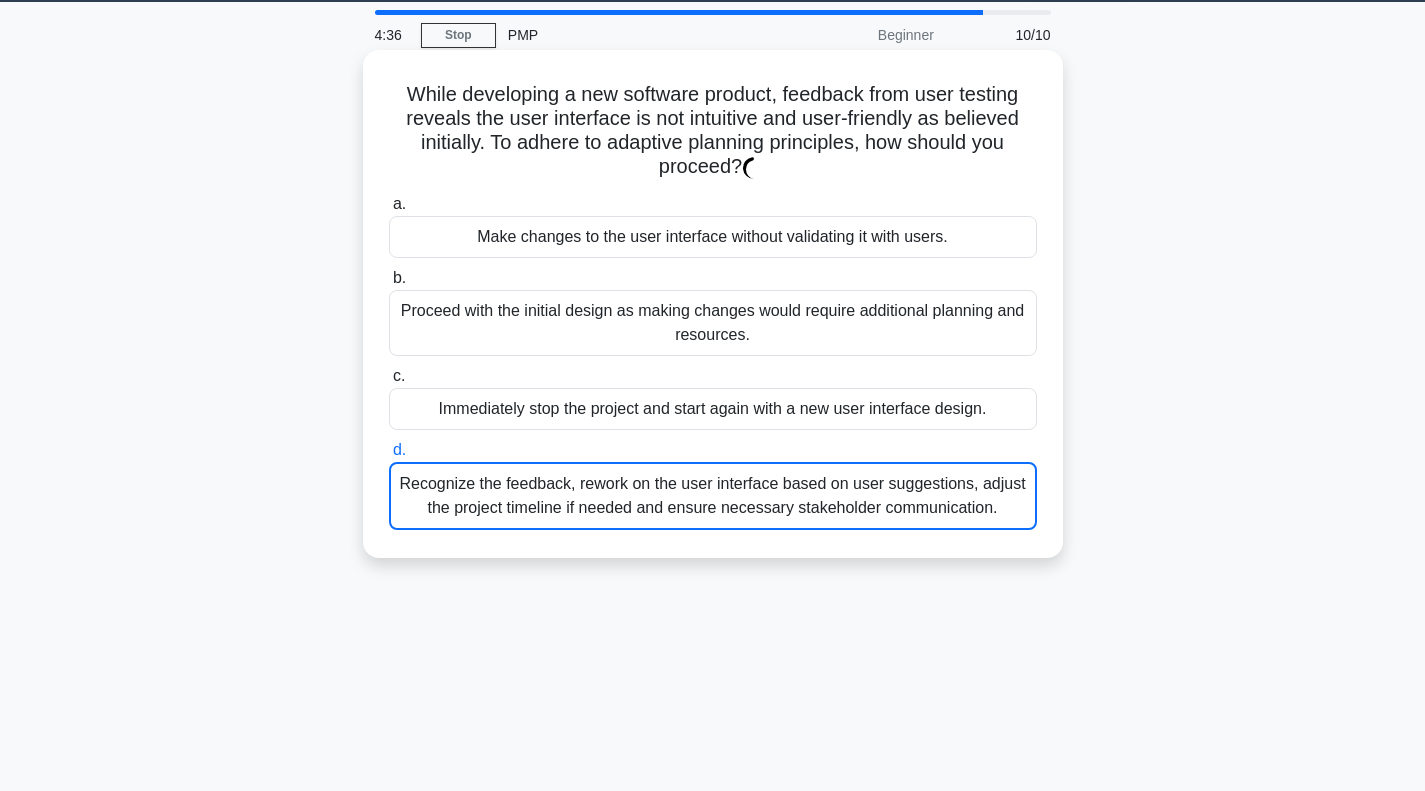 click on "a.
Make changes to the user interface without validating it with users.
b.
Proceed with the initial design as making changes would require additional planning and resources.
c. d." at bounding box center (713, 361) 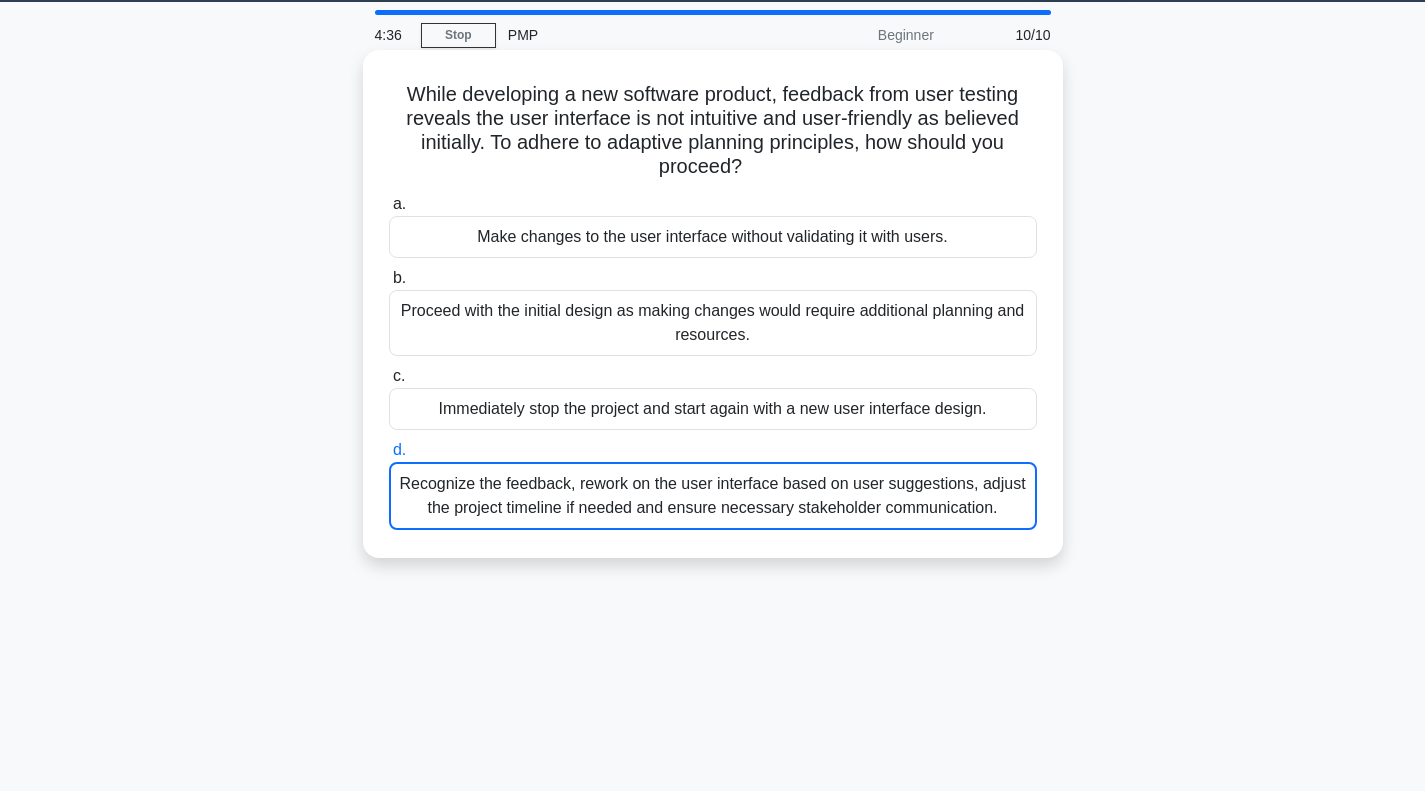 scroll, scrollTop: 0, scrollLeft: 0, axis: both 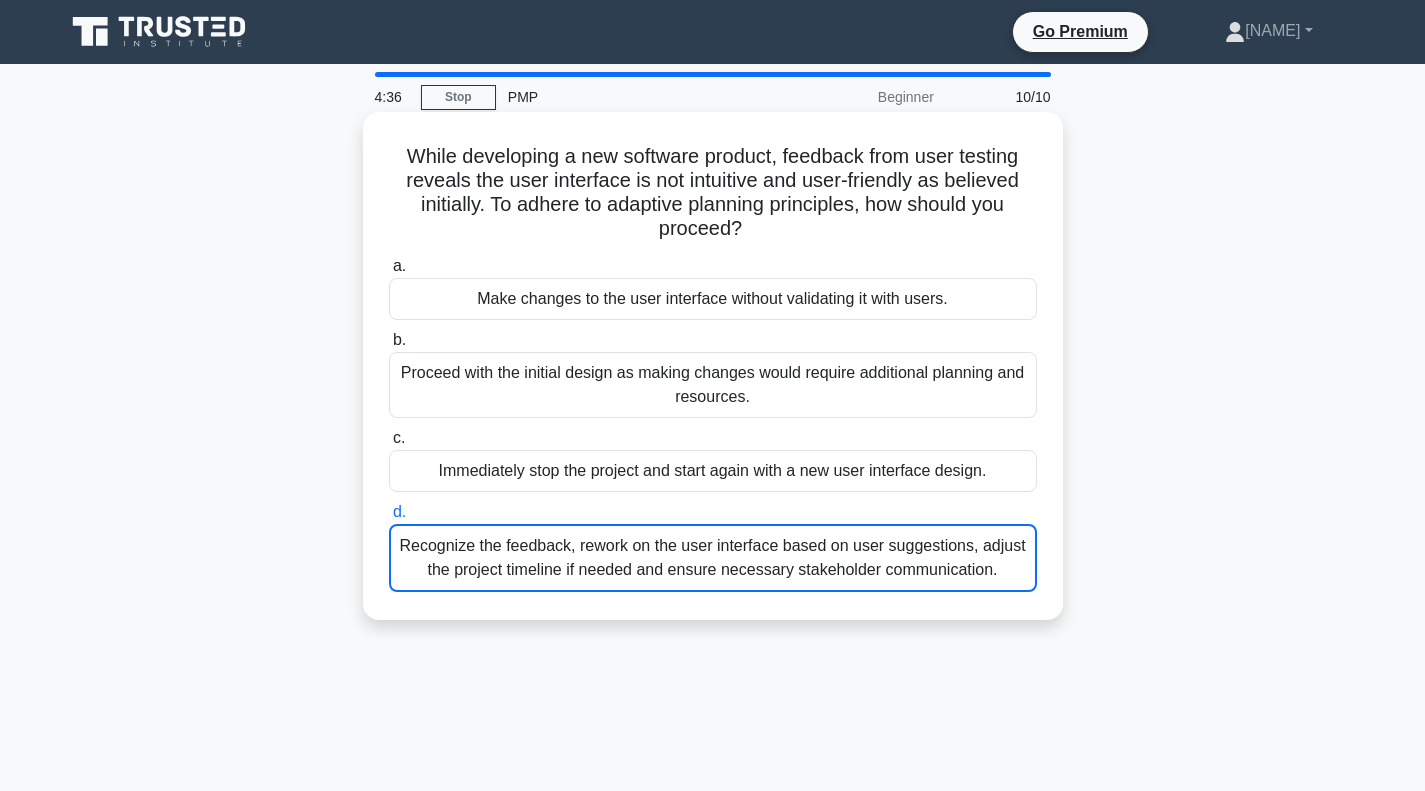 click on "Proceed with the initial design as making changes would require additional planning and resources." at bounding box center (713, 385) 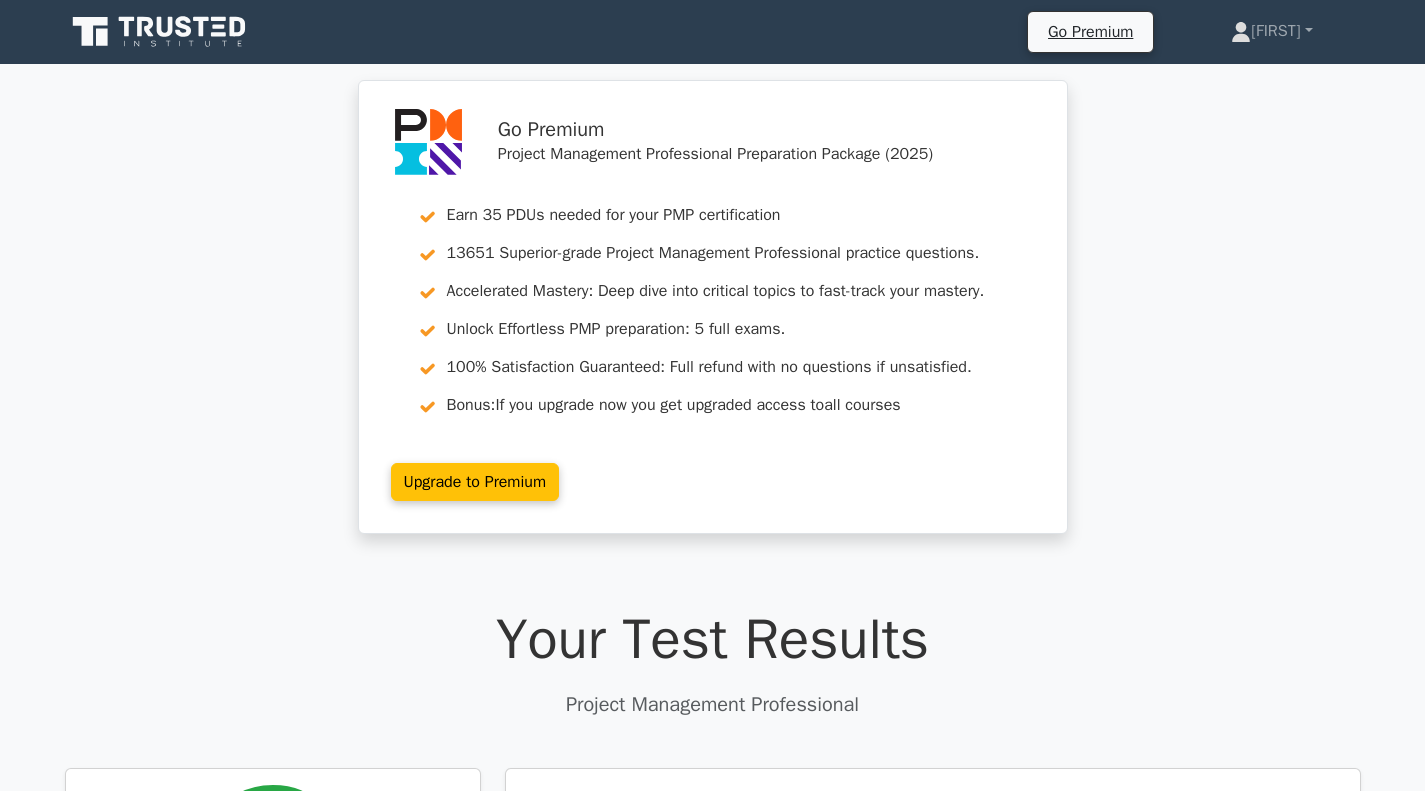 scroll, scrollTop: 0, scrollLeft: 0, axis: both 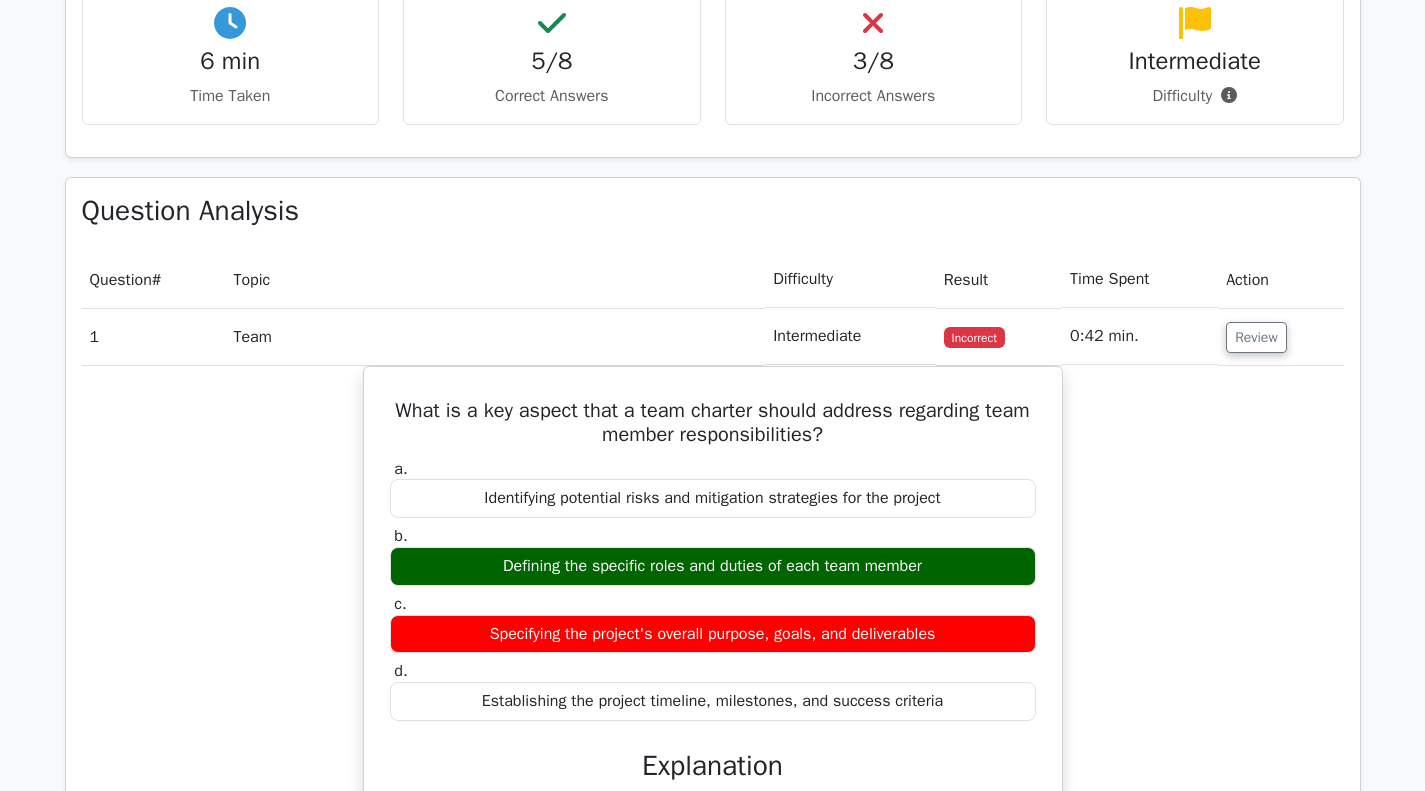 click on "What is a key aspect that a team charter should address regarding team member responsibilities?
a.
Identifying potential risks and mitigation strategies for the project
b.
c. d." at bounding box center [713, 719] 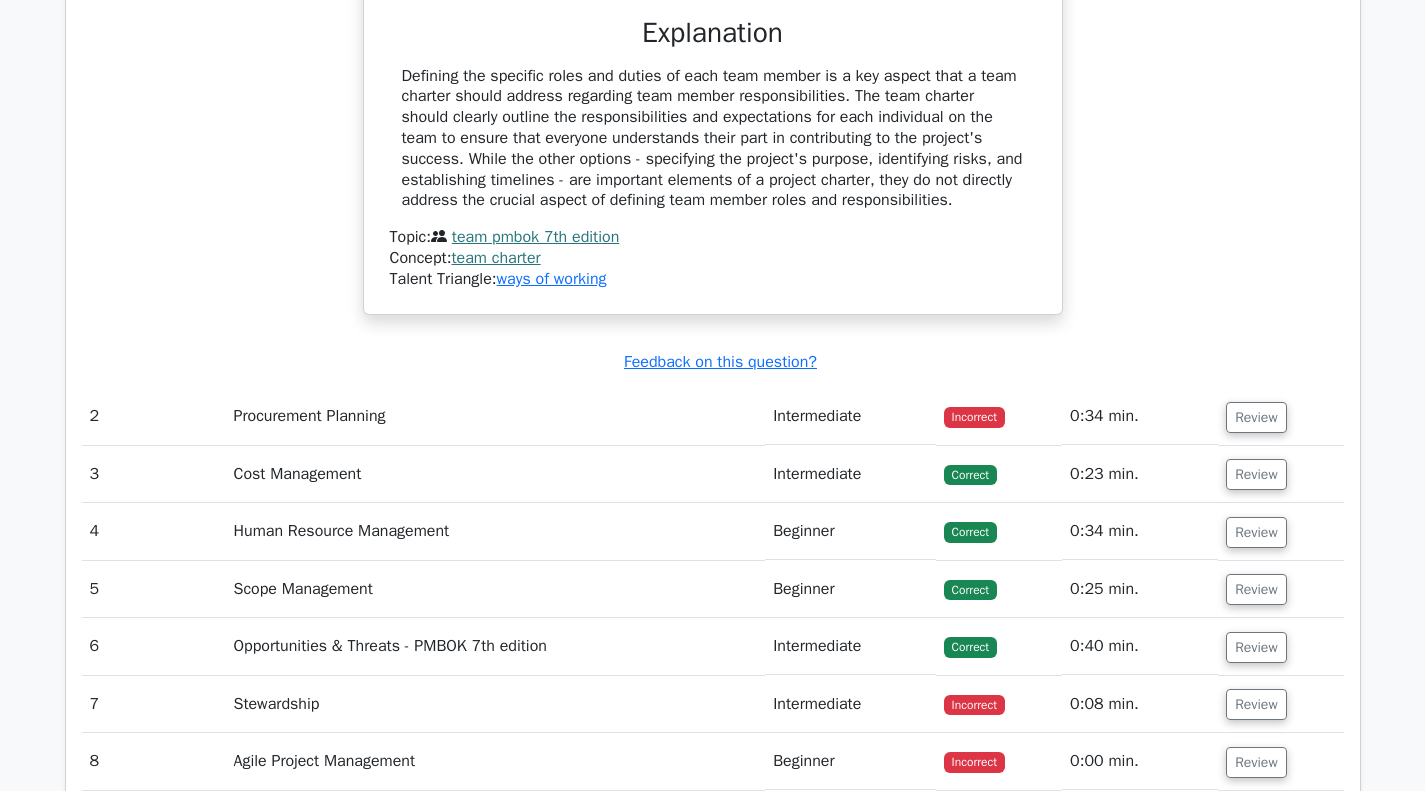 scroll, scrollTop: 2200, scrollLeft: 0, axis: vertical 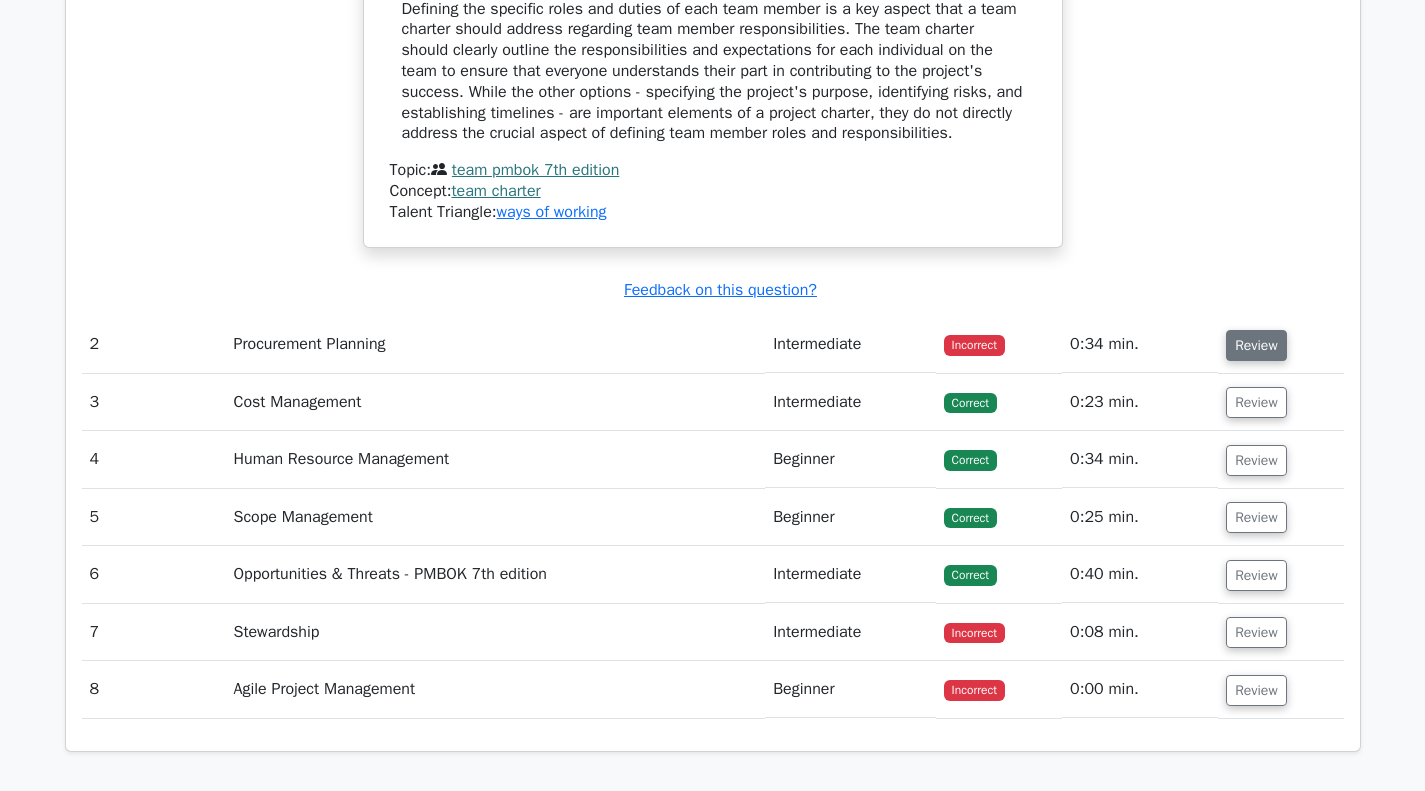 click on "Review" at bounding box center [1256, 345] 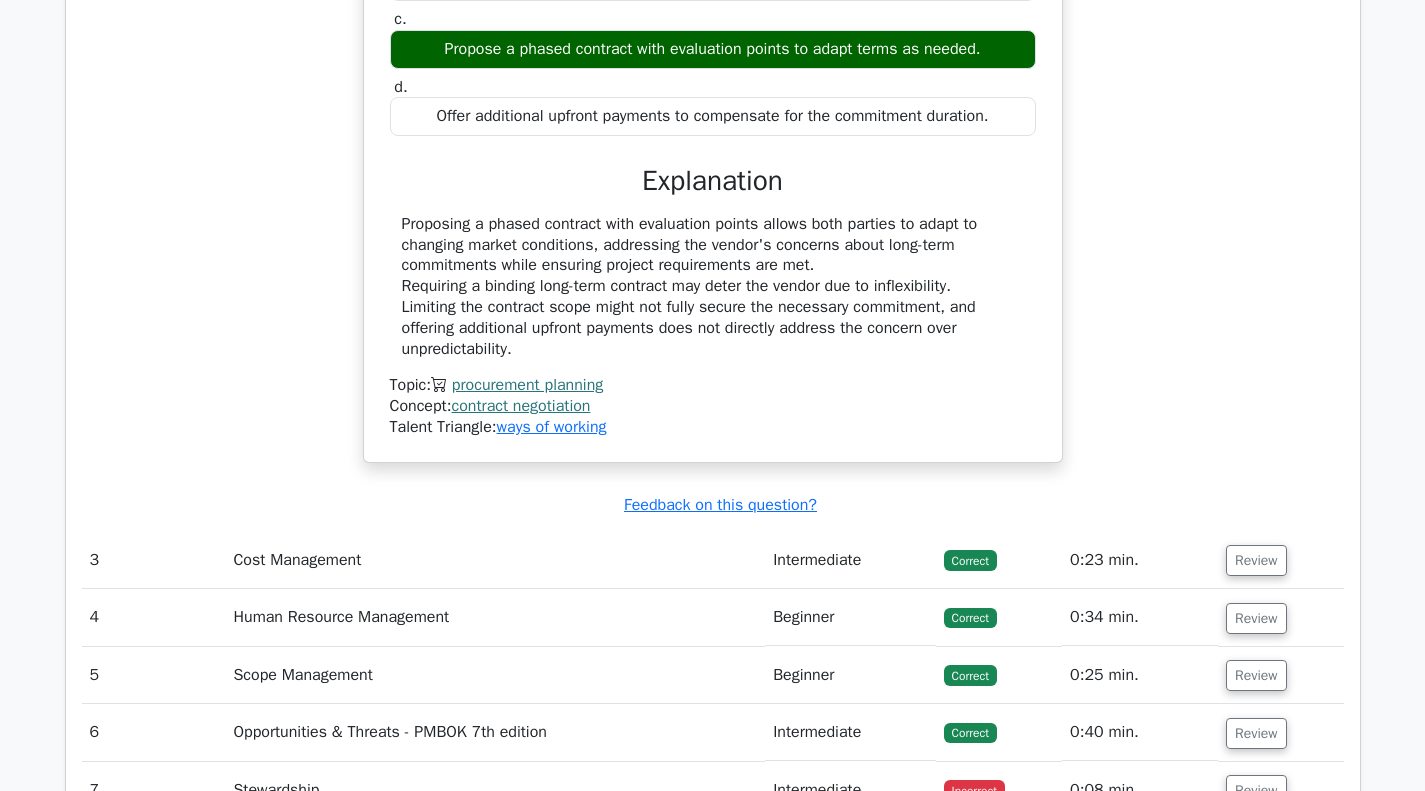 scroll, scrollTop: 3100, scrollLeft: 0, axis: vertical 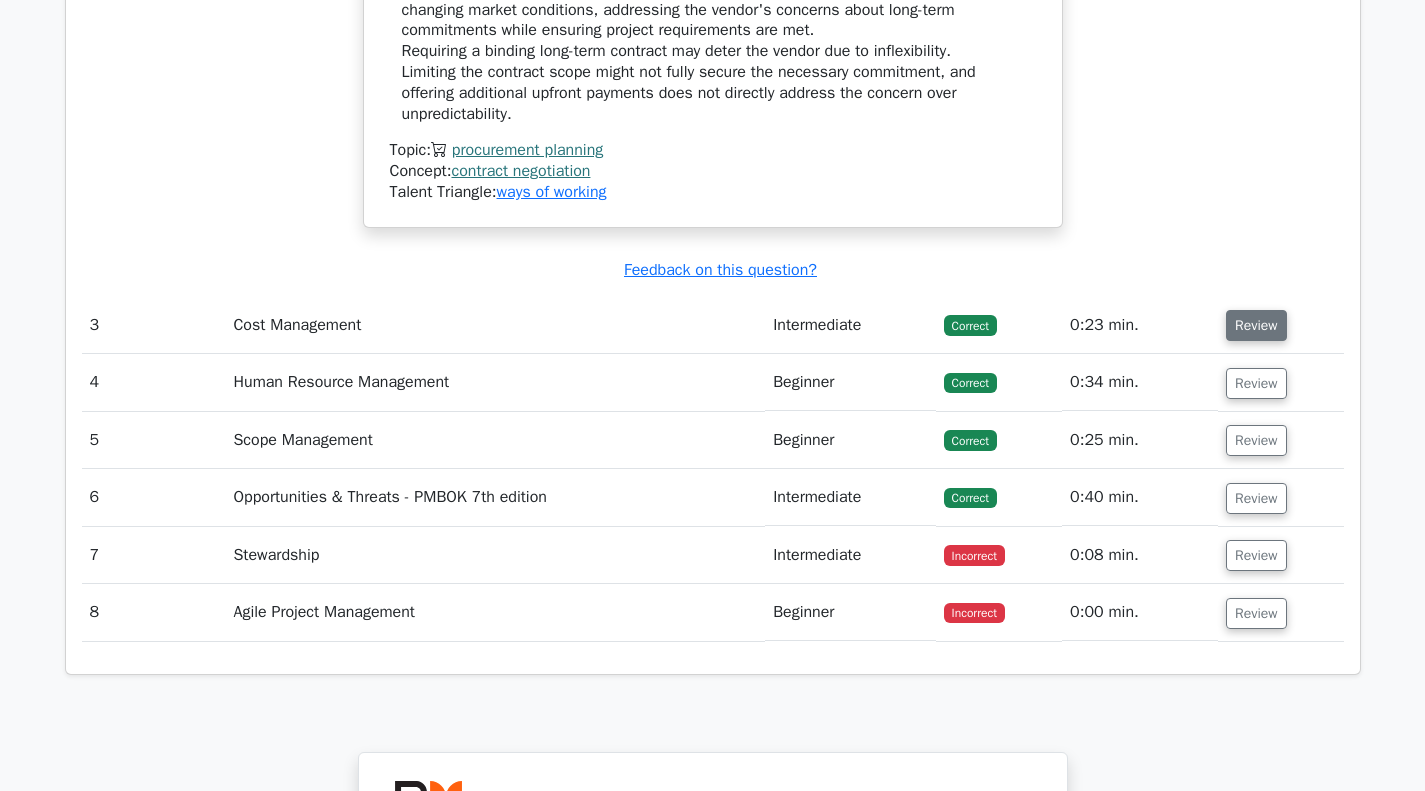 click on "Review" at bounding box center (1256, 325) 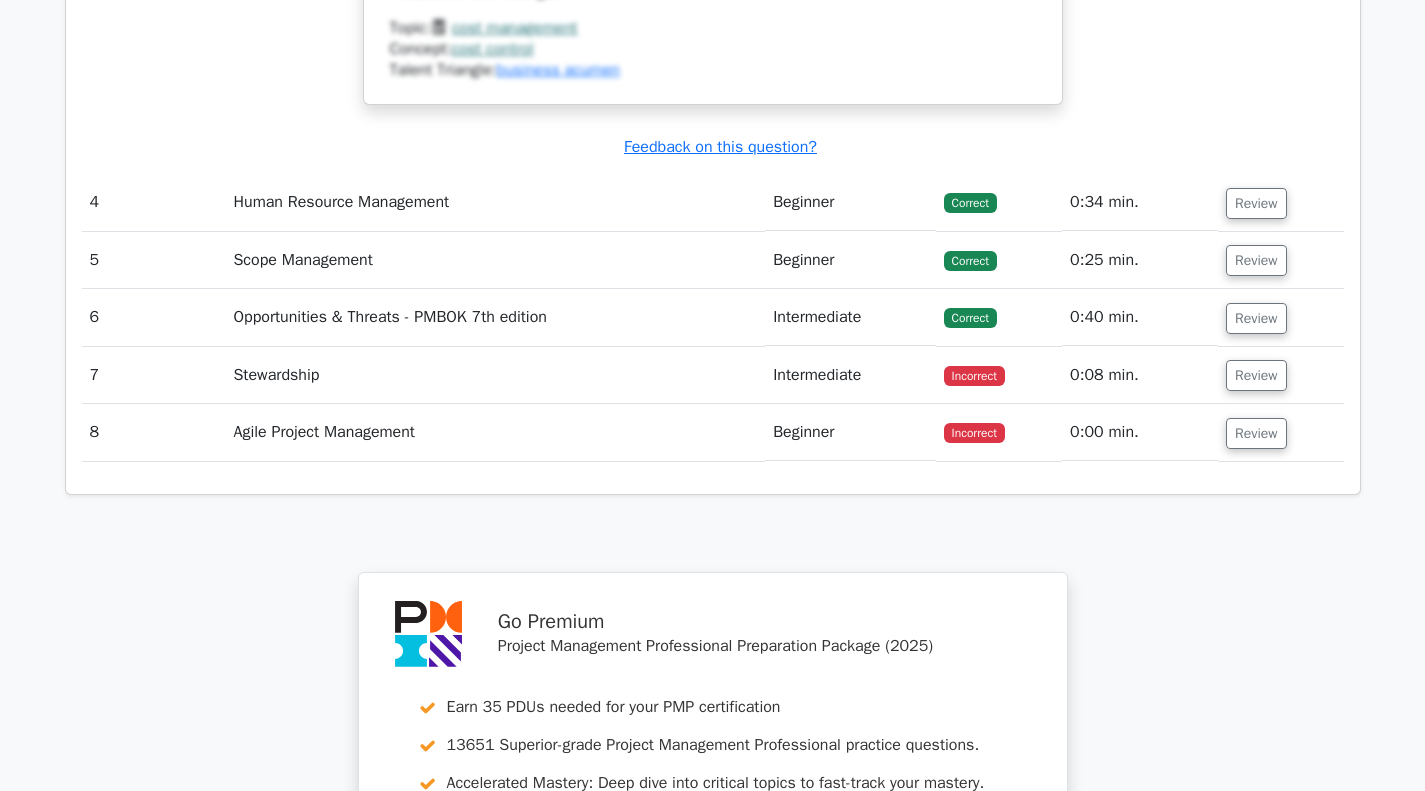 scroll, scrollTop: 4300, scrollLeft: 0, axis: vertical 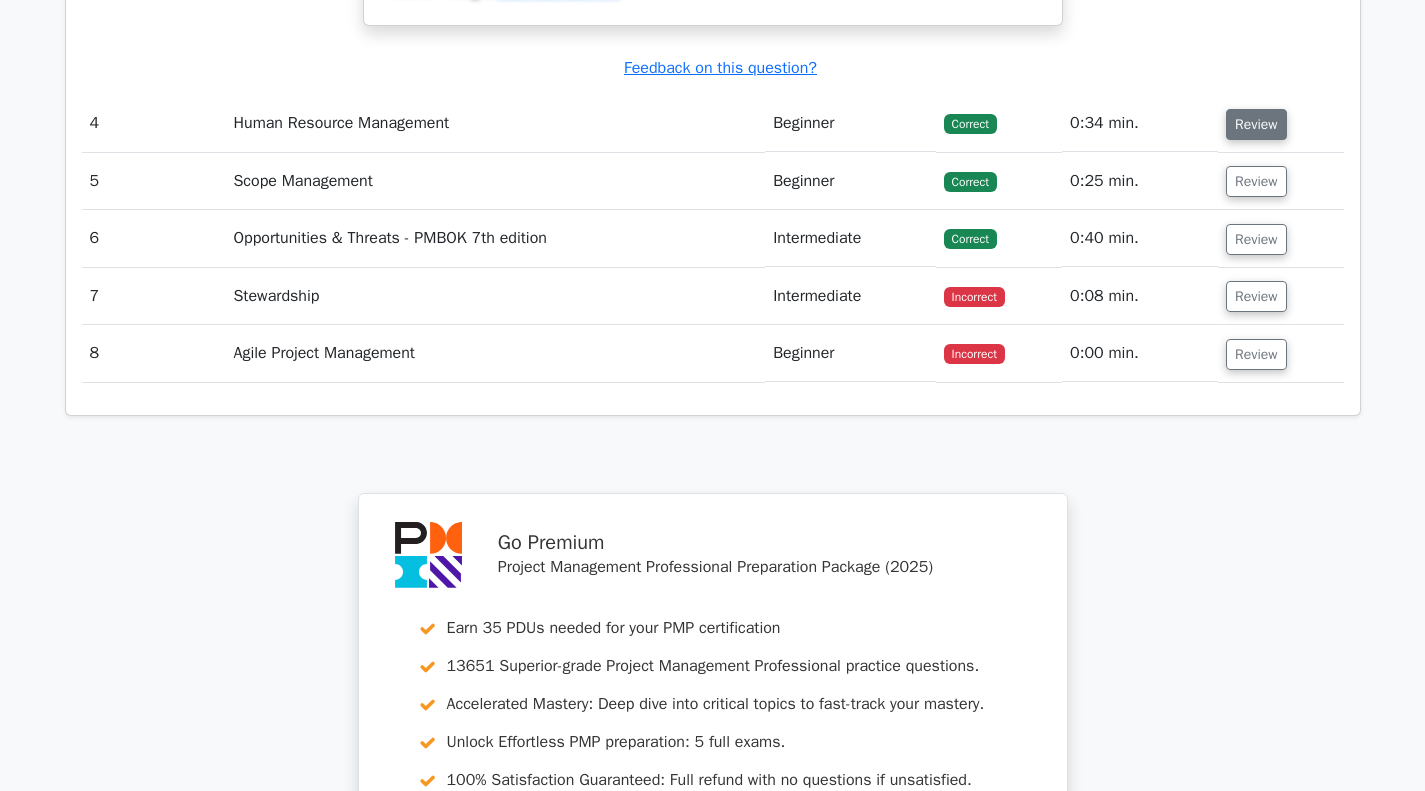 click on "Review" at bounding box center [1256, 124] 